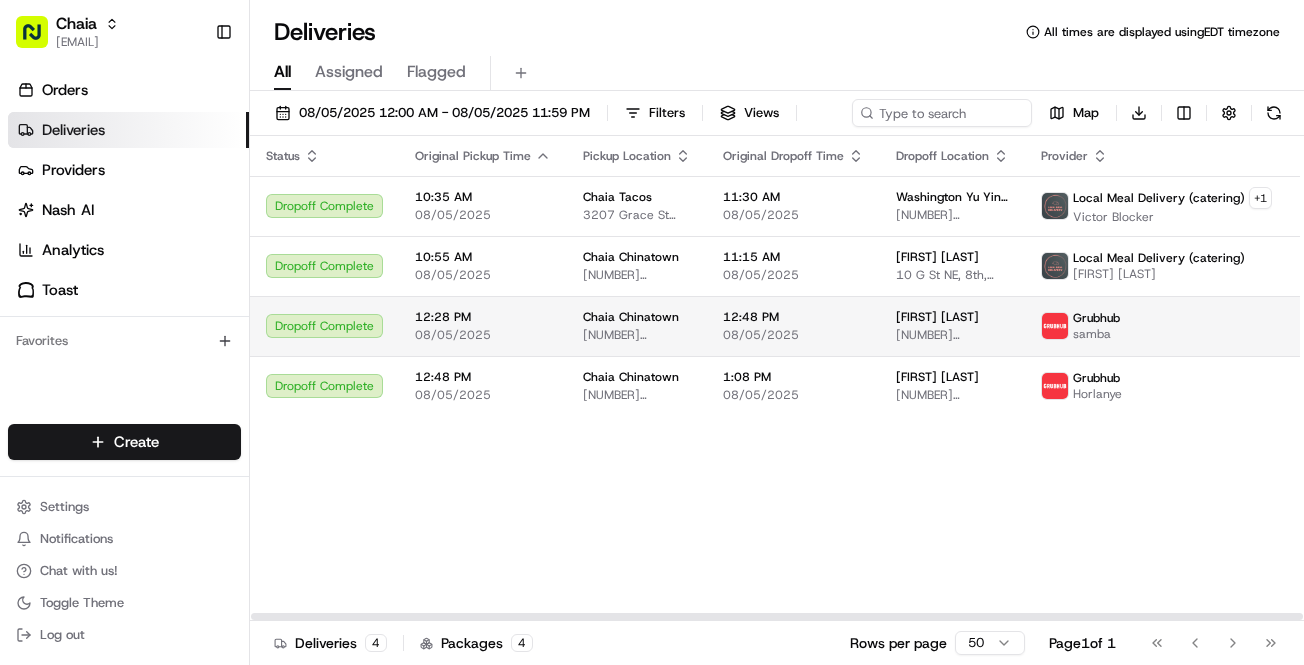 scroll, scrollTop: 0, scrollLeft: 0, axis: both 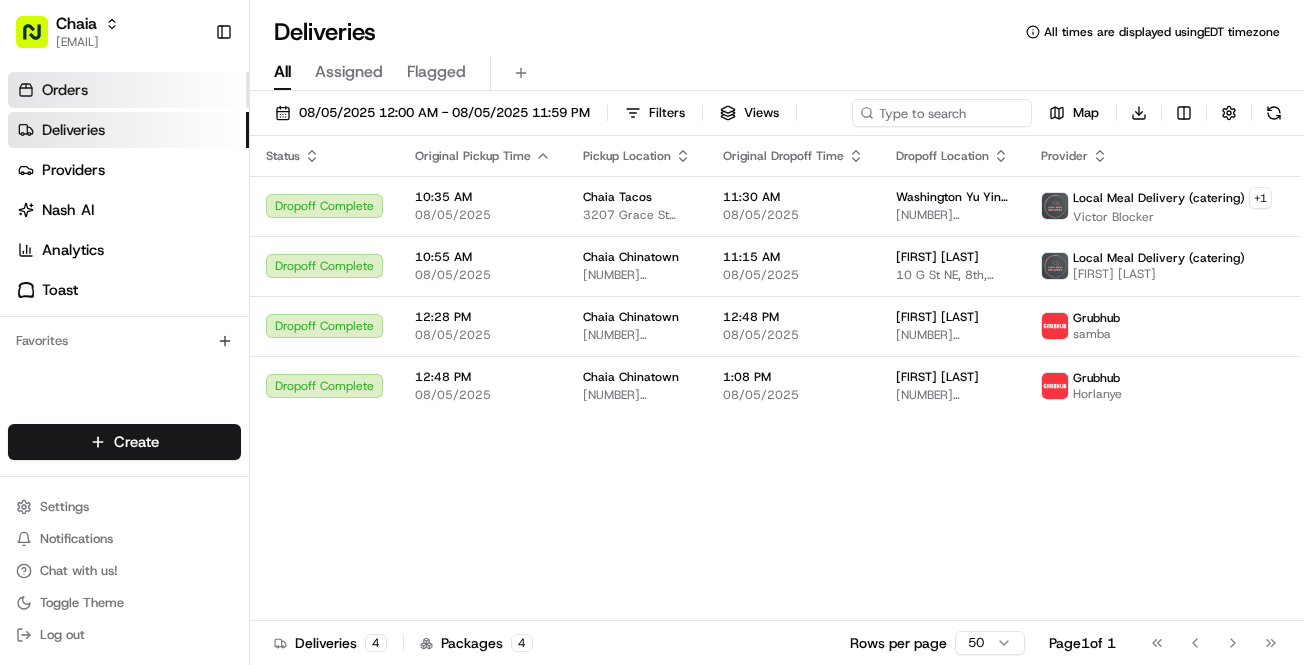 click on "Orders" at bounding box center [128, 90] 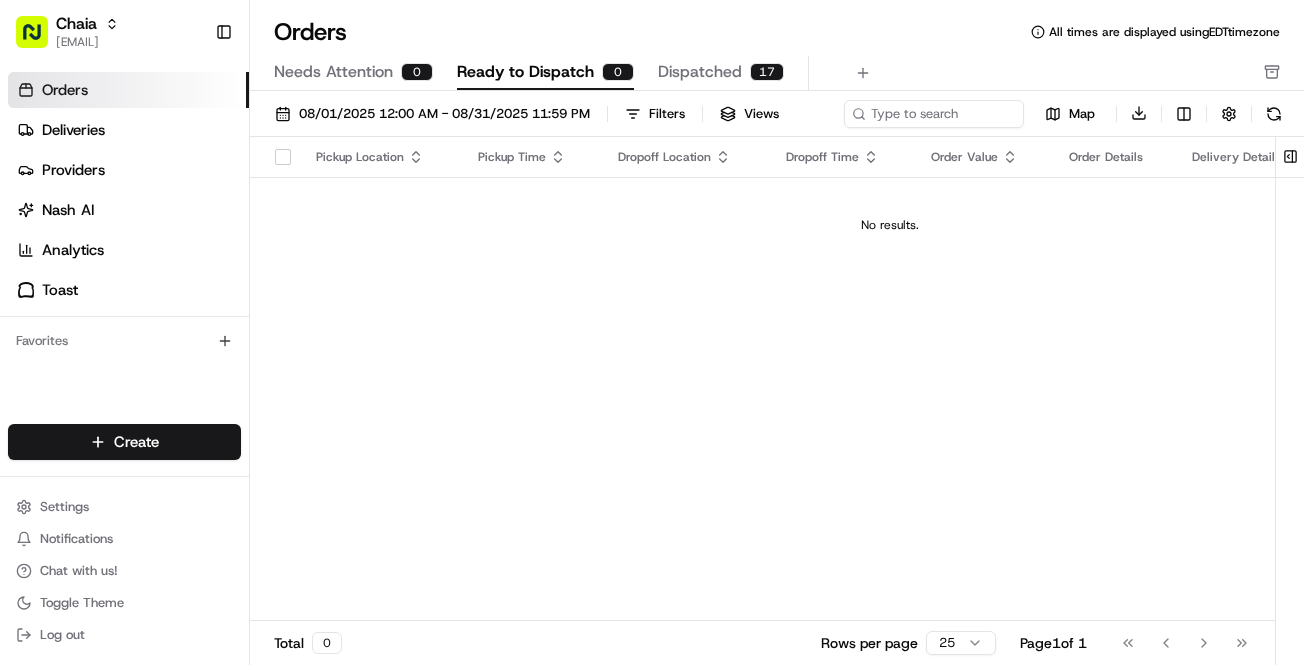 click on "Dispatched" at bounding box center (700, 72) 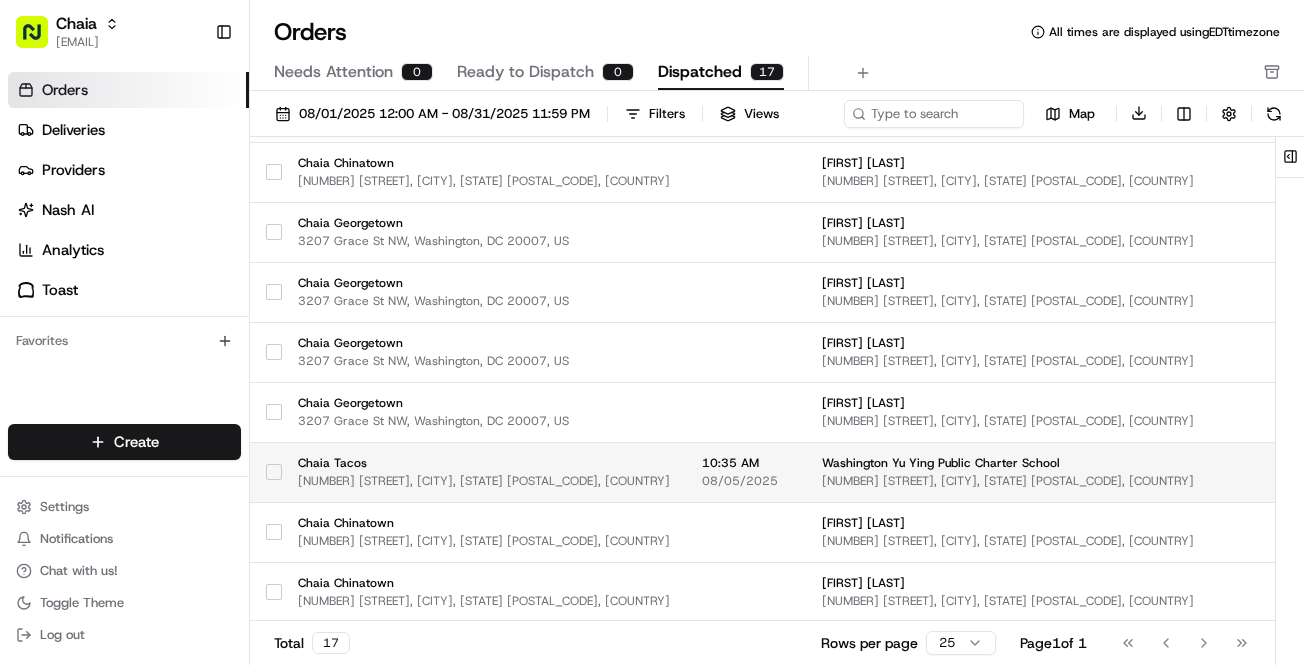 scroll, scrollTop: 575, scrollLeft: 353, axis: both 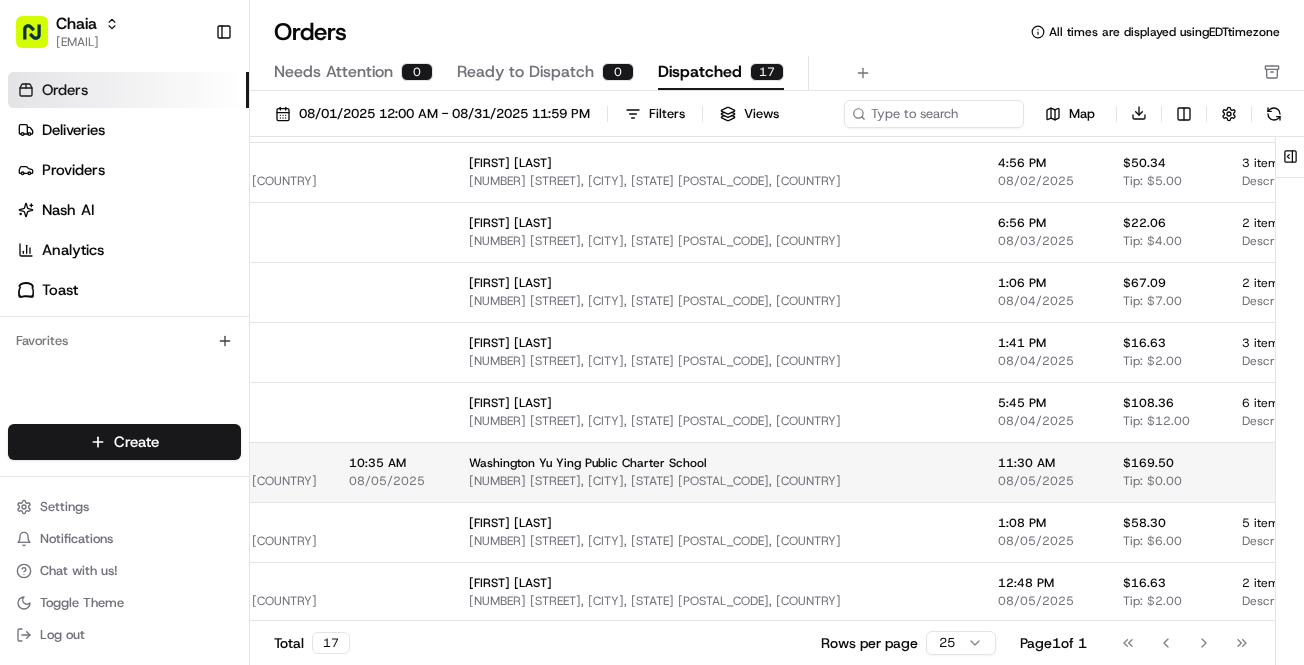 click on "[NUMBER] [STREET], [CITY], [STATE] [POSTAL_CODE], [COUNTRY]" at bounding box center (717, 481) 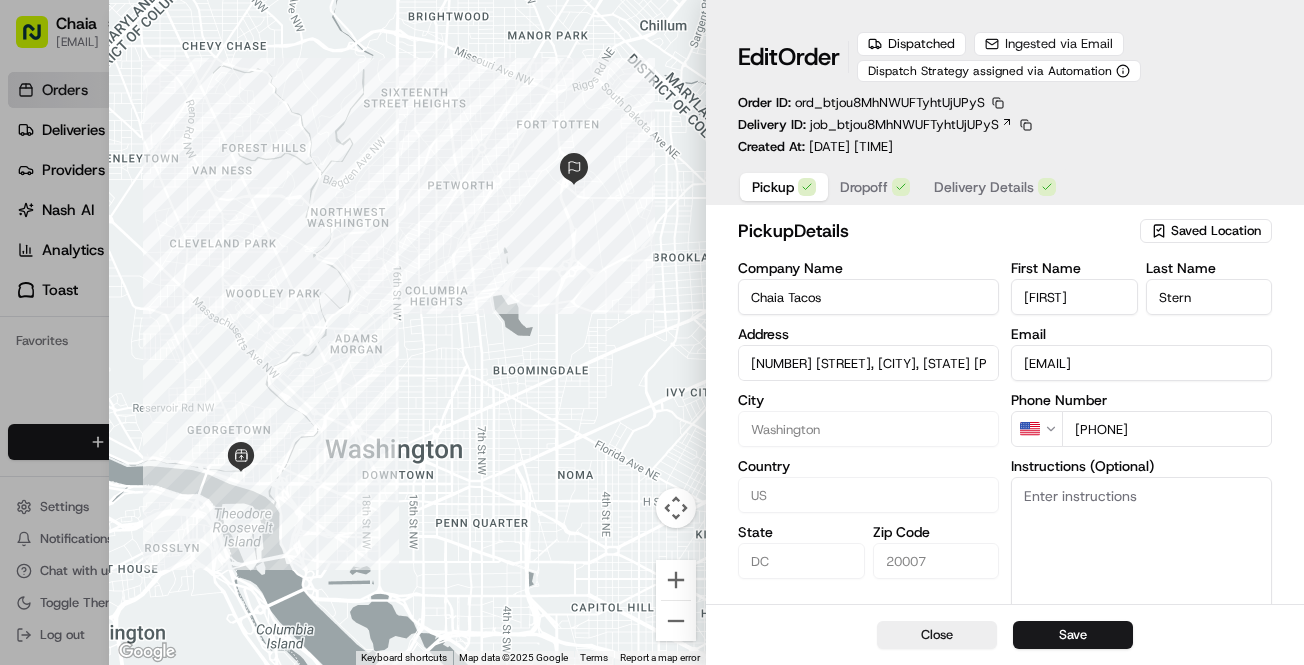 click at bounding box center [408, 332] 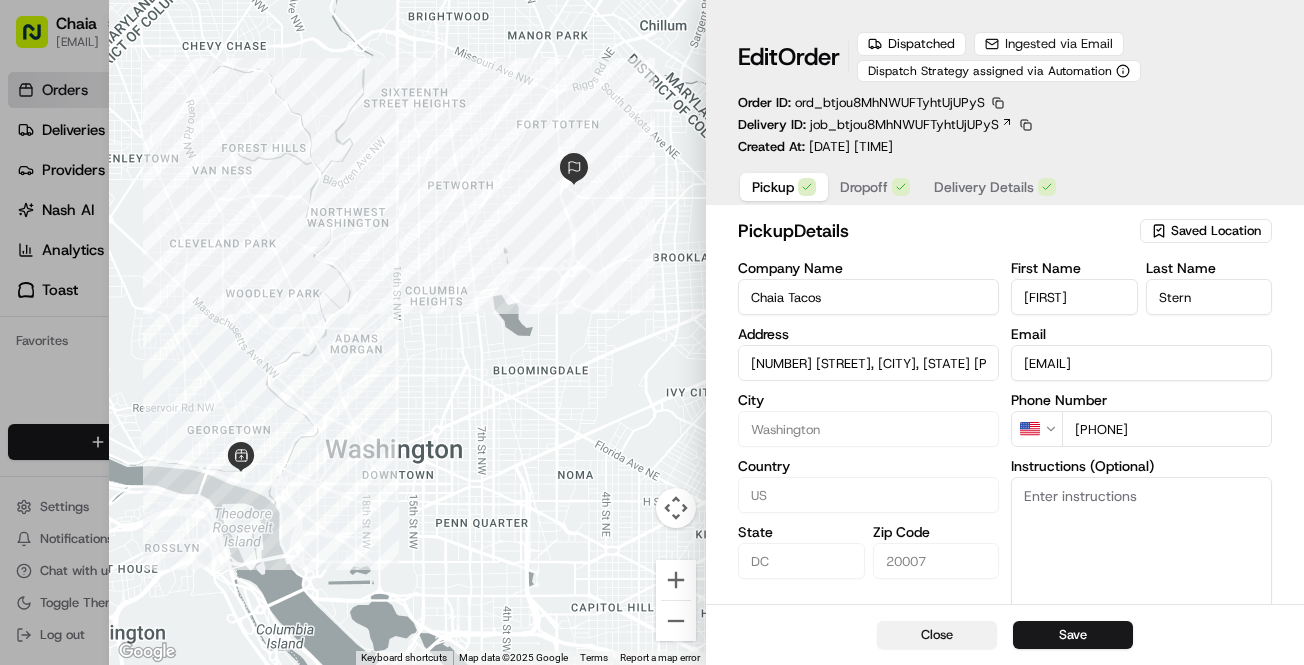 click on "Close" at bounding box center (937, 635) 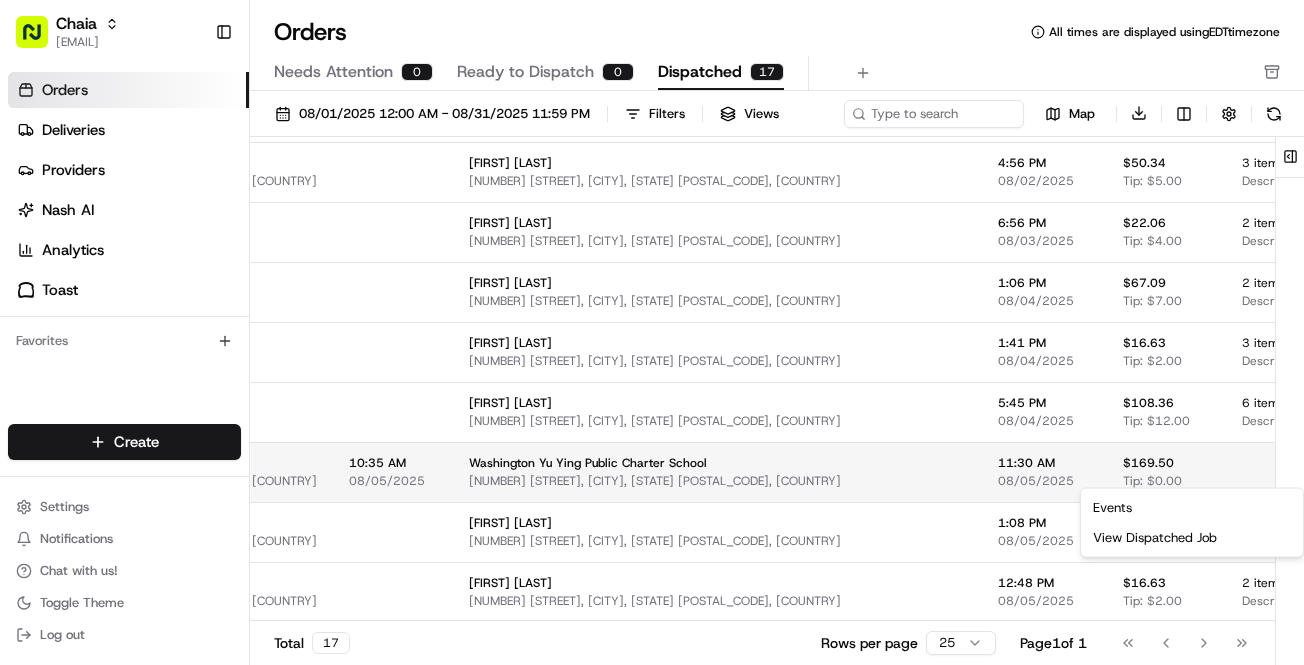 click on "[COMPANY] [EMAIL] Toggle Sidebar Orders Deliveries Providers Nash AI Analytics Toast Favorites Main Menu Members & Organization Organization Users Roles Preferences Customization Tracking Orchestration Automations Dispatch Strategy Locations Pickup Locations Dropoff Locations Billing Billing Refund Requests Integrations Notification Triggers Webhooks API Keys Request Logs Create Settings Notifications Chat with us! Toggle Theme Log out Orders All times are displayed using  [TIMEZONE]  timezone Needs Attention 0 Ready to Dispatch 0 Dispatched 17 [DATE] - [DATE] Filters Views Map Download Pickup Location Pickup Time Dropoff Location Dropoff Time Order Value Order Details Delivery Details Actions [COMPANY] [CITY] [NUMBER] [STREET], [CITY], [STATE] [POSTAL_CODE], [COUNTRY] [FIRST] [LAST] [NUMBER] [STREET] #[UNIT], [CITY], [STATE] [POSTAL_CODE], [COUNTRY] [TIME] [DATE] $[PRICE] Tip: $[PRICE] [NUMBER]   items Description:  Order number: 2 for [FIRST] [LAST] View Job [COMPANY] [CITY] [NUMBER] [STREET], [CITY], [STATE] [POSTAL_CODE], [COUNTRY] [NUMBER]   1" at bounding box center [652, 332] 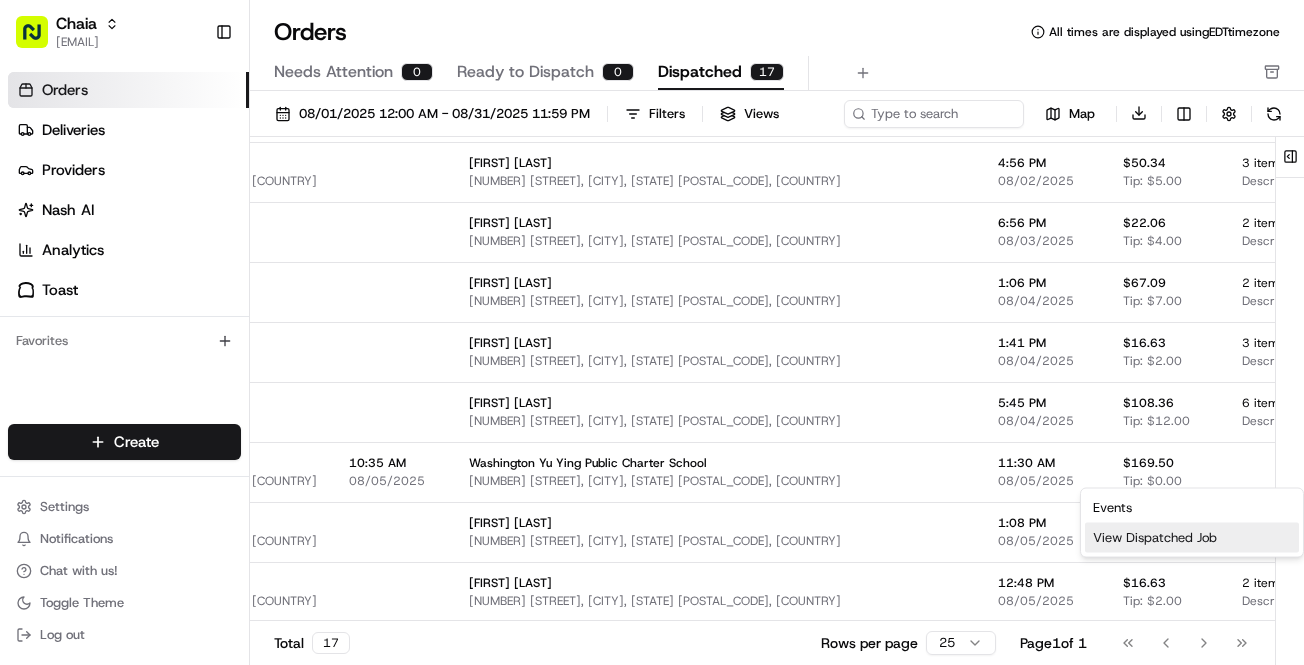 click on "View Dispatched Job" at bounding box center (1192, 538) 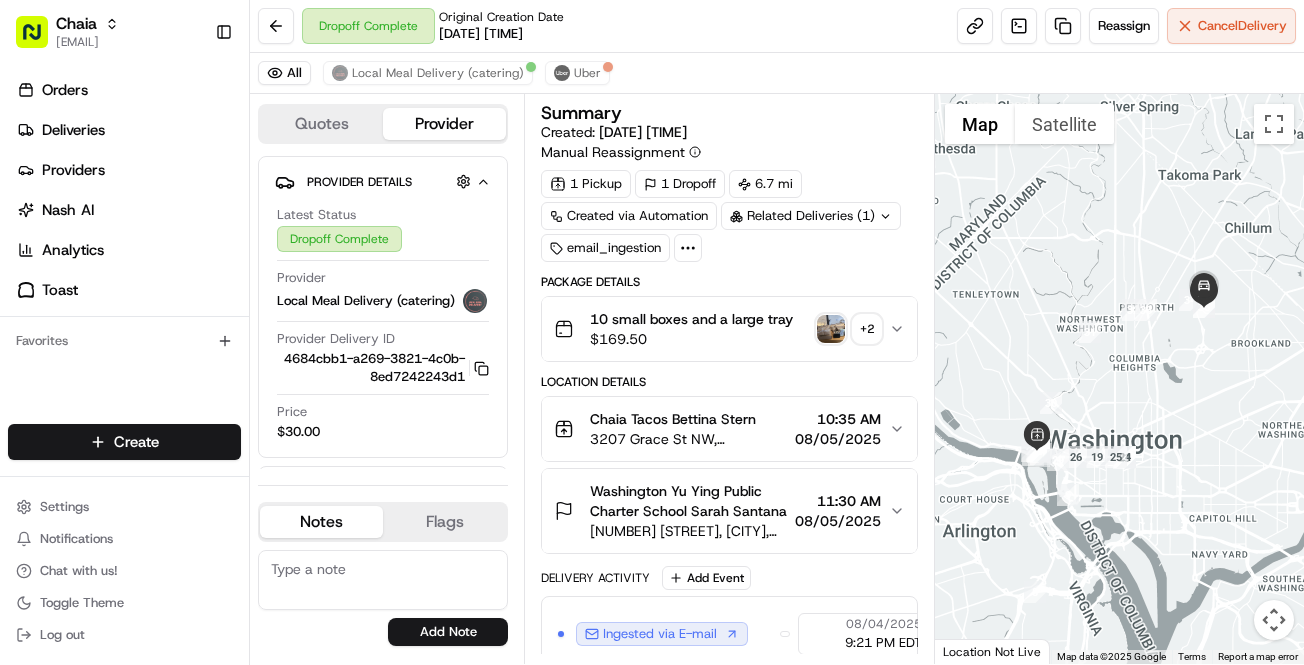 scroll, scrollTop: 0, scrollLeft: 0, axis: both 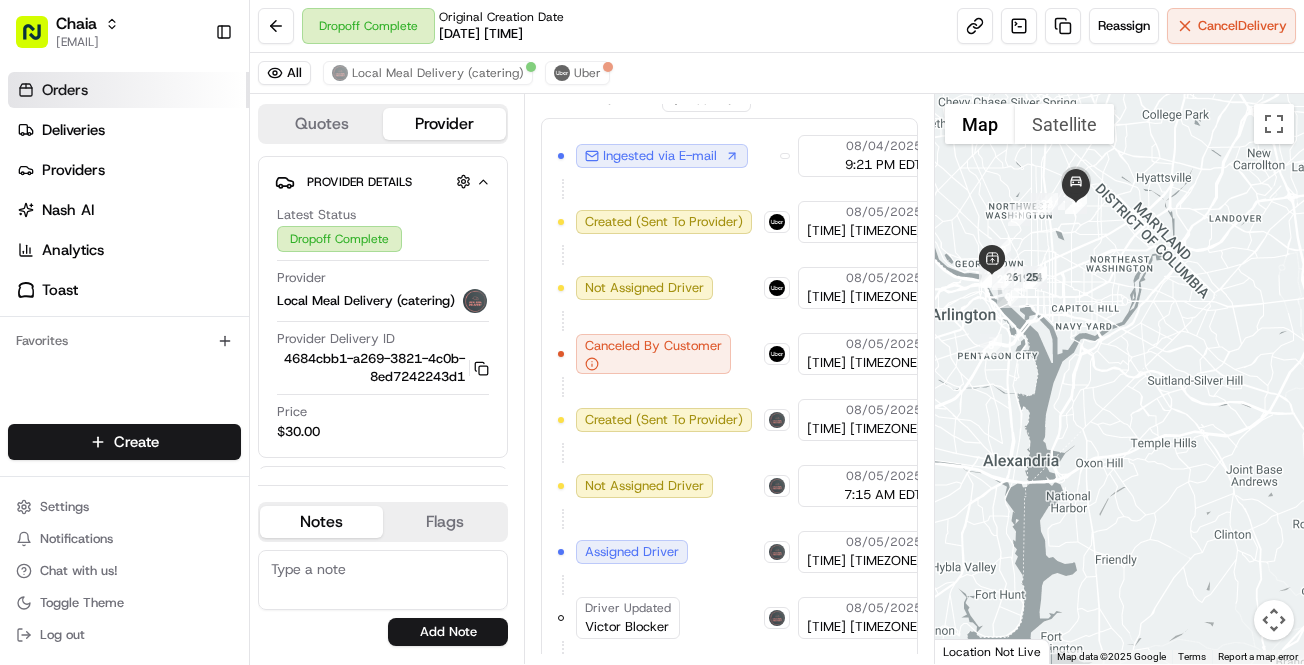 click on "Orders" at bounding box center (128, 90) 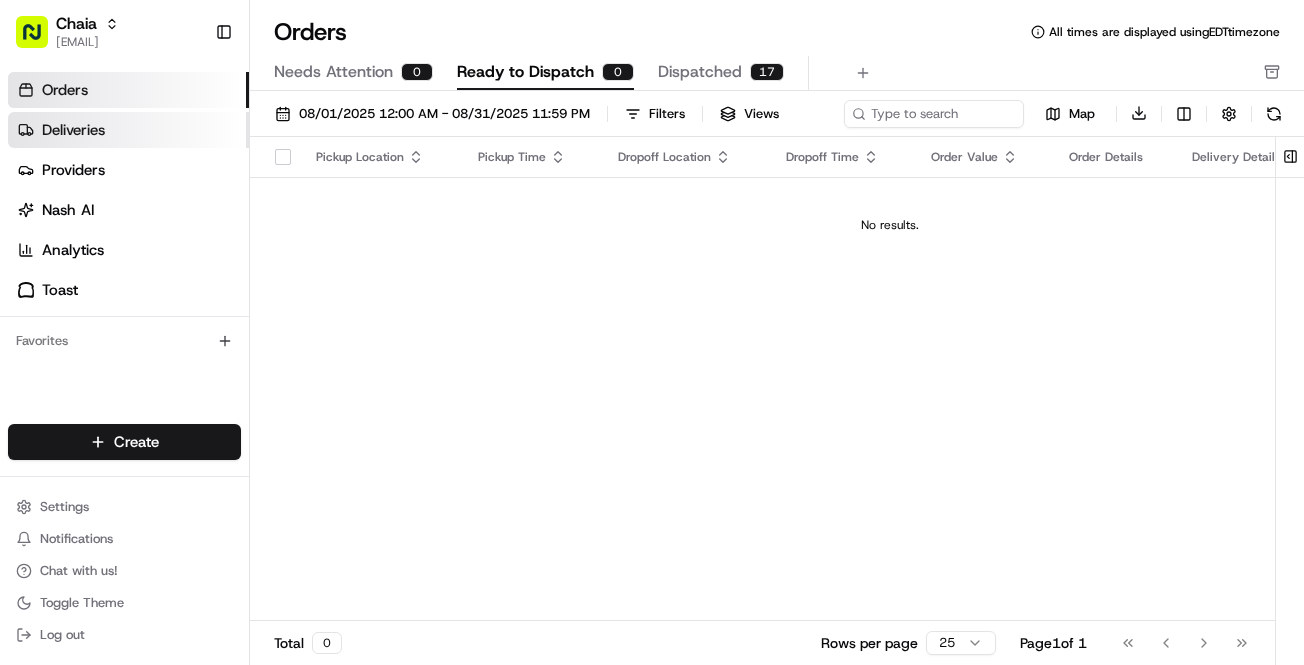 click on "Deliveries" at bounding box center (73, 130) 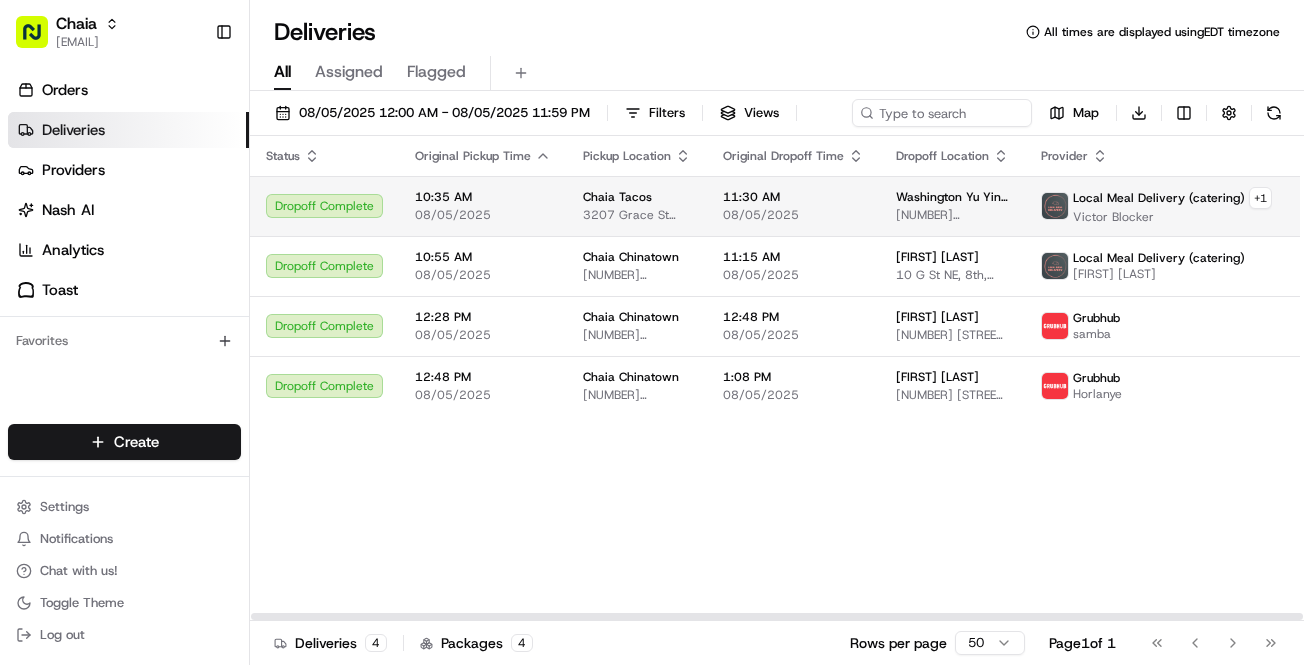 click on "11:30 AM 08/05/2025" at bounding box center (793, 206) 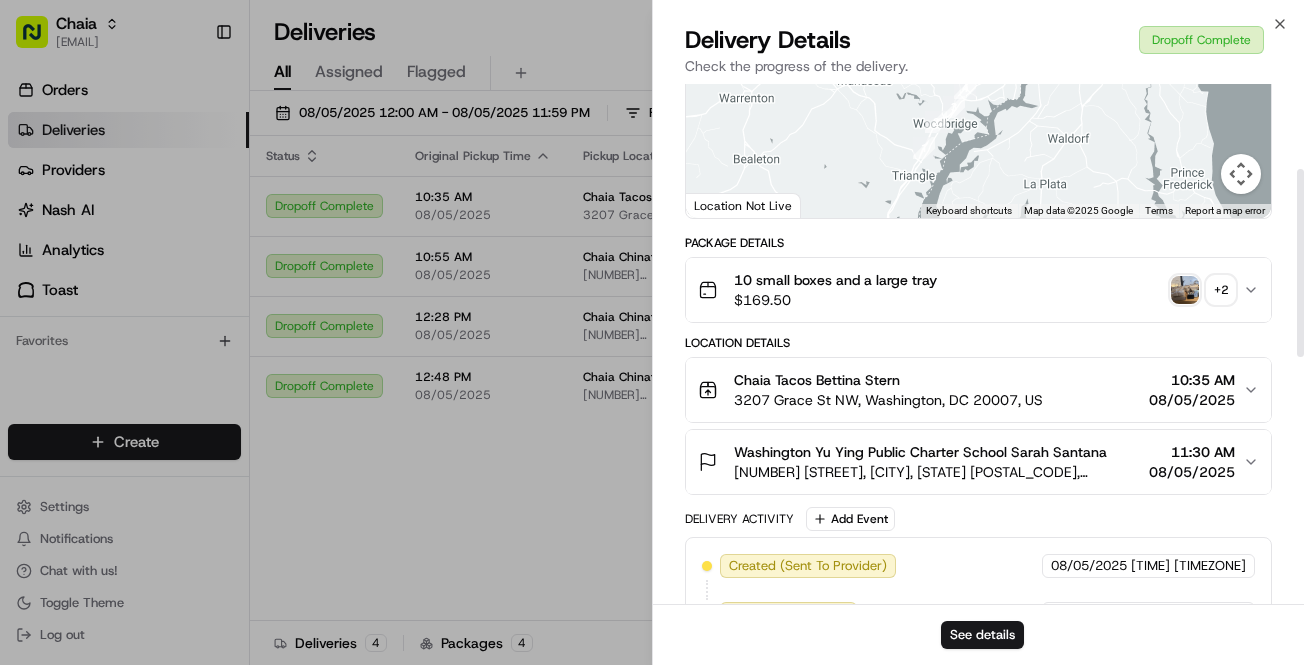 scroll, scrollTop: 246, scrollLeft: 0, axis: vertical 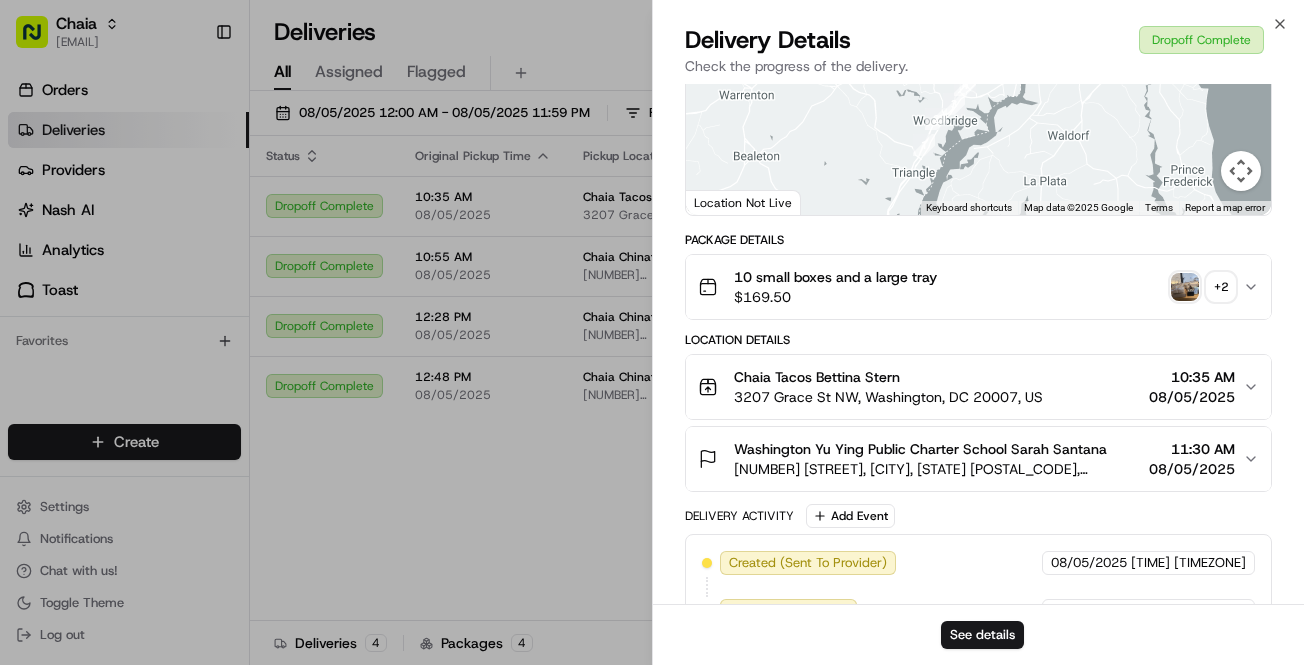 click on "10 small boxes and a large tray $ 169.50 + 2" at bounding box center [970, 287] 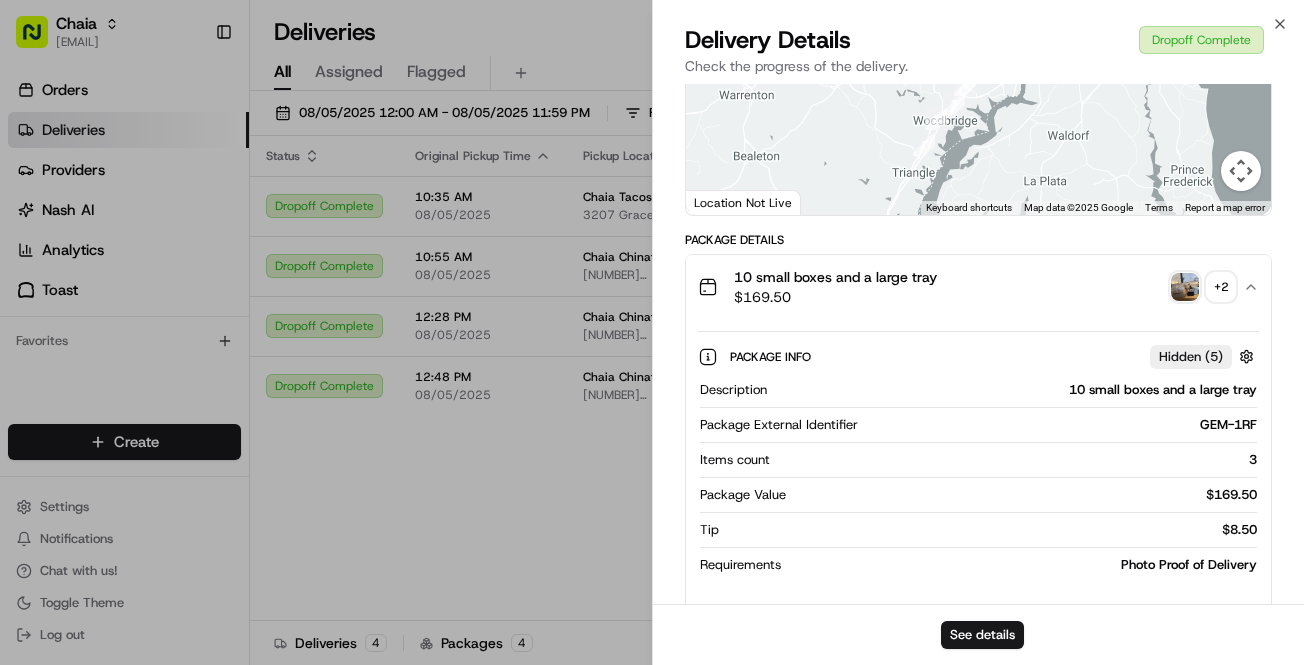 scroll, scrollTop: 0, scrollLeft: 0, axis: both 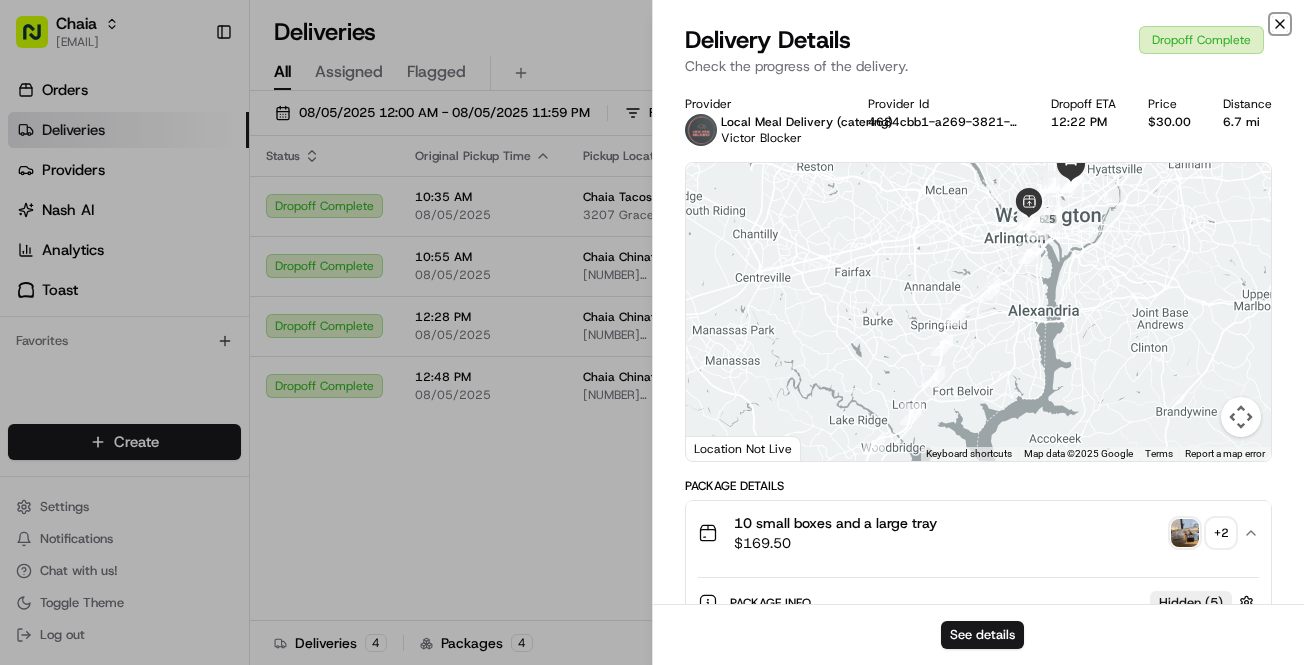 click 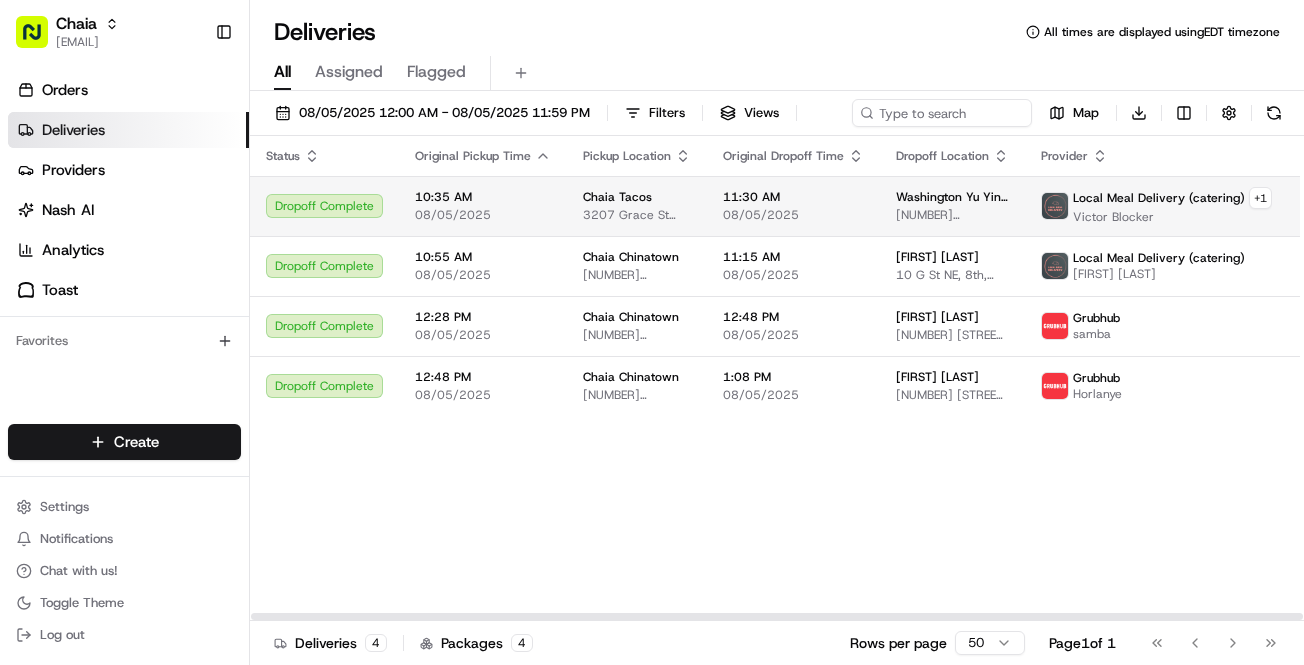 click on "Chaia bettina@chaiatacos.com Toggle Sidebar Orders Deliveries Providers Nash AI Analytics Toast Favorites Main Menu Members & Organization Organization Users Roles Preferences Customization Tracking Orchestration Automations Dispatch Strategy Locations Pickup Locations Dropoff Locations Billing Billing Refund Requests Integrations Notification Triggers Webhooks API Keys Request Logs Create Settings Notifications Chat with us! Toggle Theme Log out Deliveries All times are displayed using  EDT   timezone All Assigned Flagged 08/05/2025 12:00 AM - 08/05/2025 11:59 PM Filters Views Map Download Status Original Pickup Time Pickup Location Original Dropoff Time Dropoff Location Provider Action Dropoff Complete 10:35 AM 08/05/2025 Chaia Tacos 3207 Grace St NW, Washington, DC 20007, US 11:30 AM 08/05/2025 Washington Yu Ying Public Charter School 4350 1st St NE, Washington, DC 20011, US Local Meal Delivery (catering) + 1 Victor Blocker Dropoff Complete 10:55 AM 08/05/2025 Chaia Chinatown 11:15 AM samba" at bounding box center (652, 332) 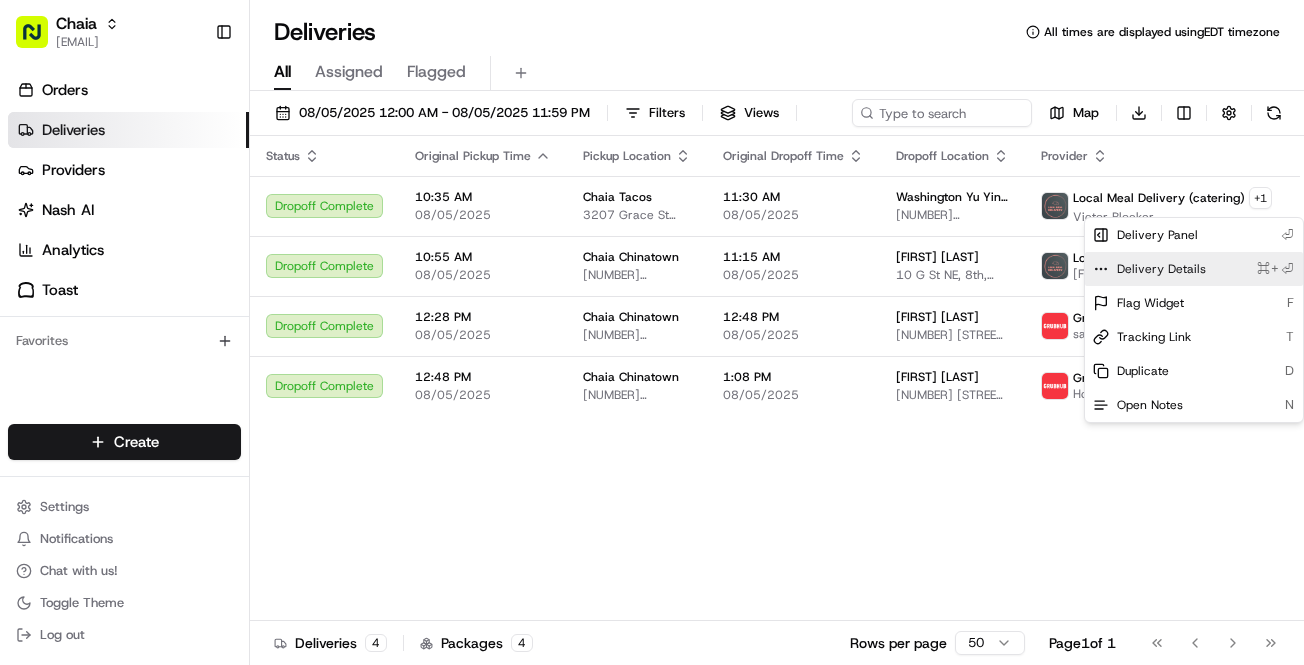 click on "Delivery Details" at bounding box center [1161, 269] 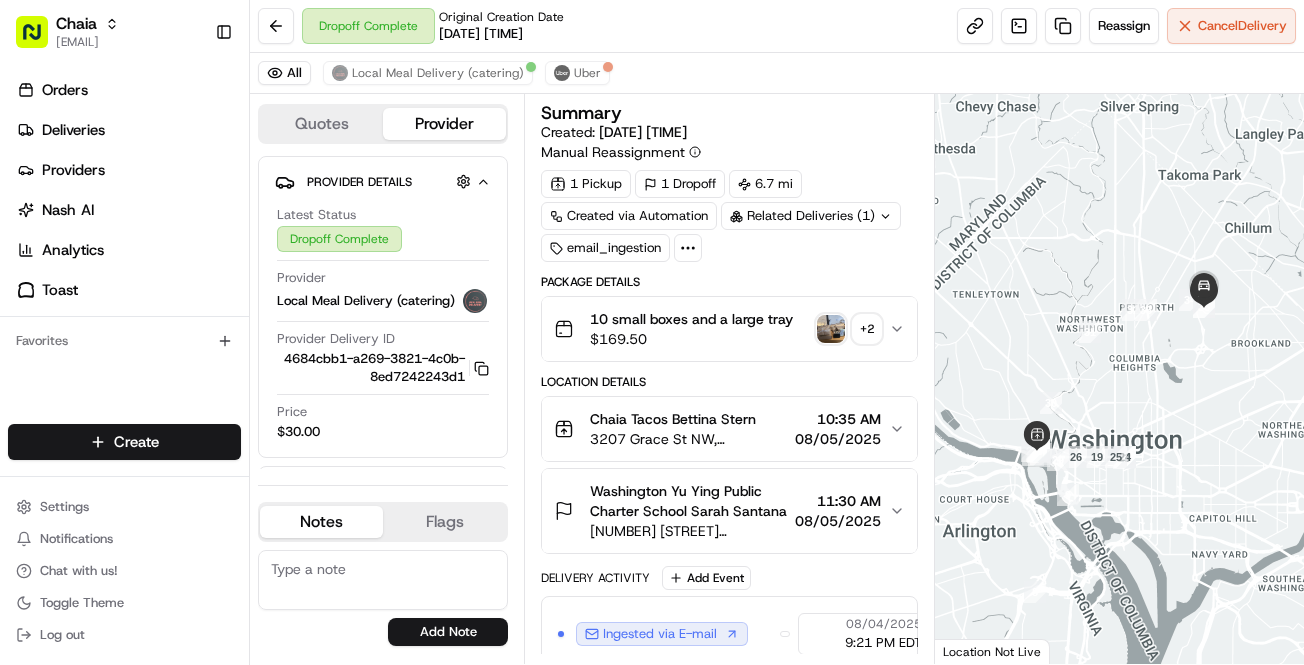 scroll, scrollTop: 0, scrollLeft: 0, axis: both 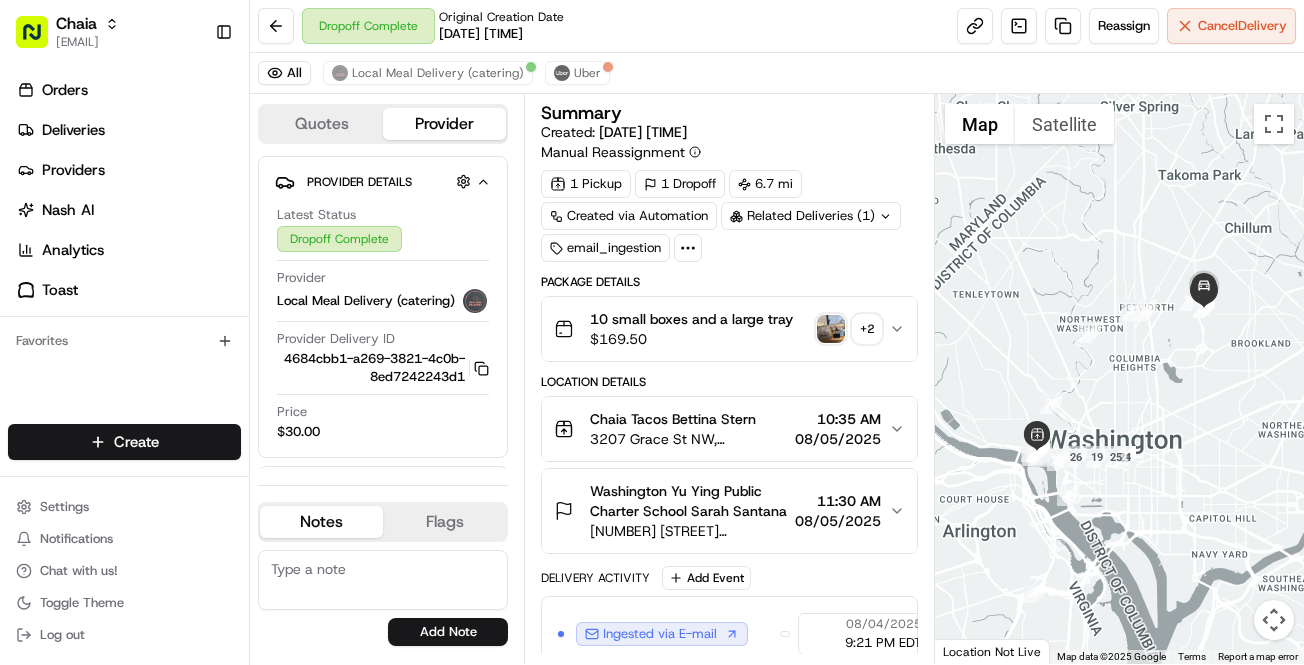 click 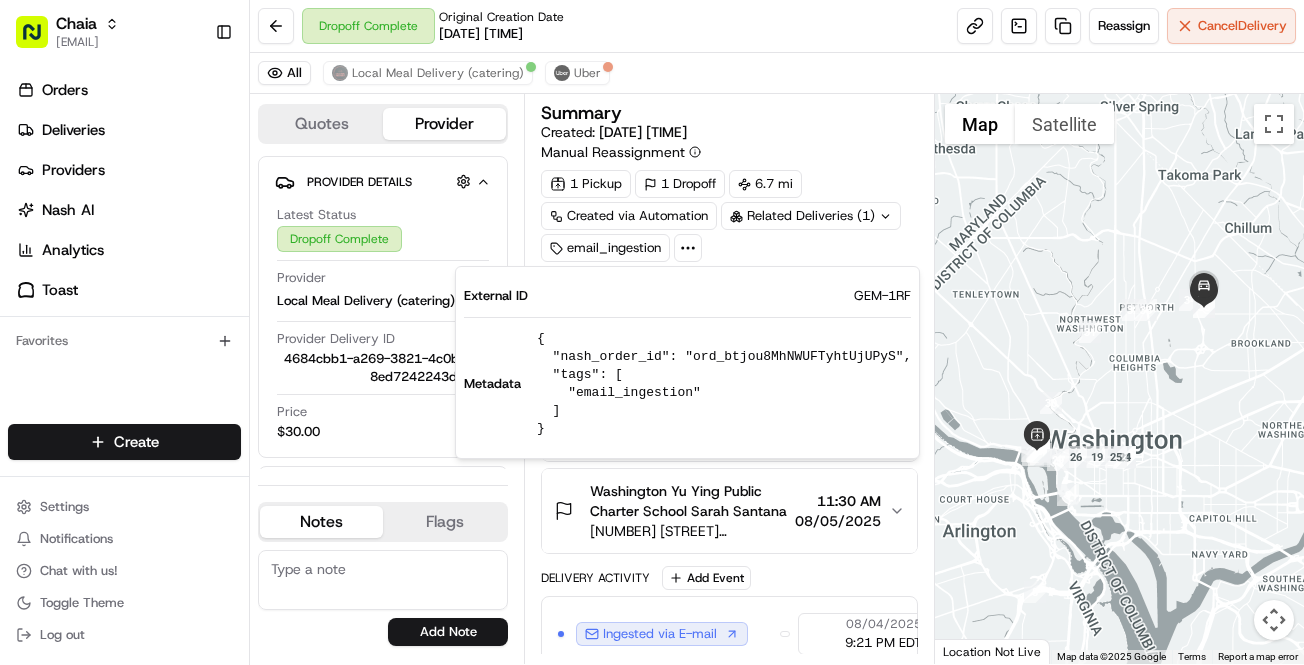 click on "1   Pickup 1   Dropoff 6.7 mi Created via Automation Related Deliveries   (1) email_ingestion" at bounding box center (729, 216) 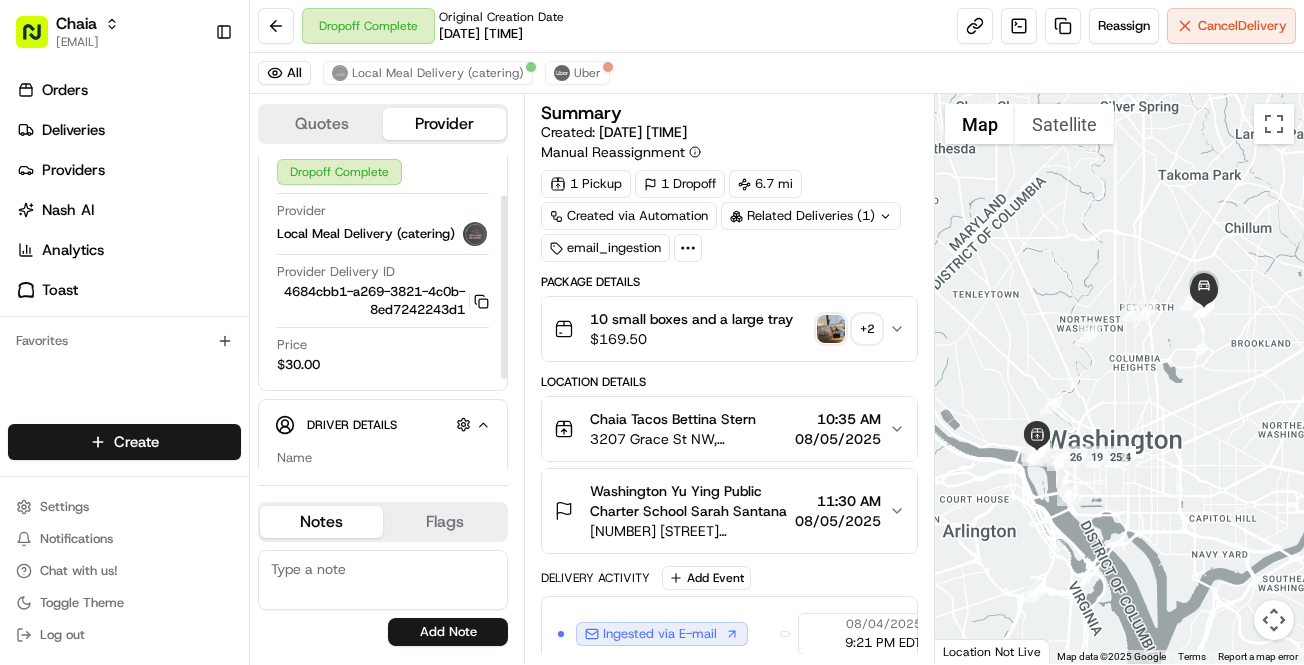 scroll, scrollTop: 0, scrollLeft: 0, axis: both 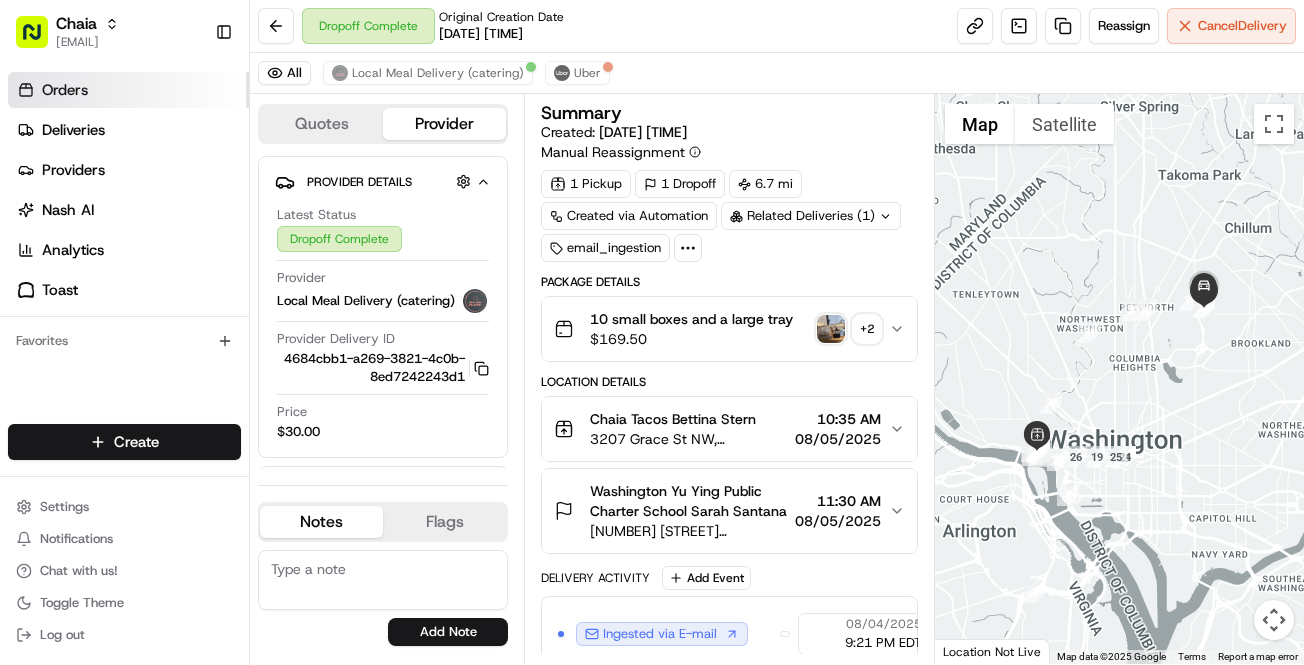 click on "Orders" at bounding box center (128, 90) 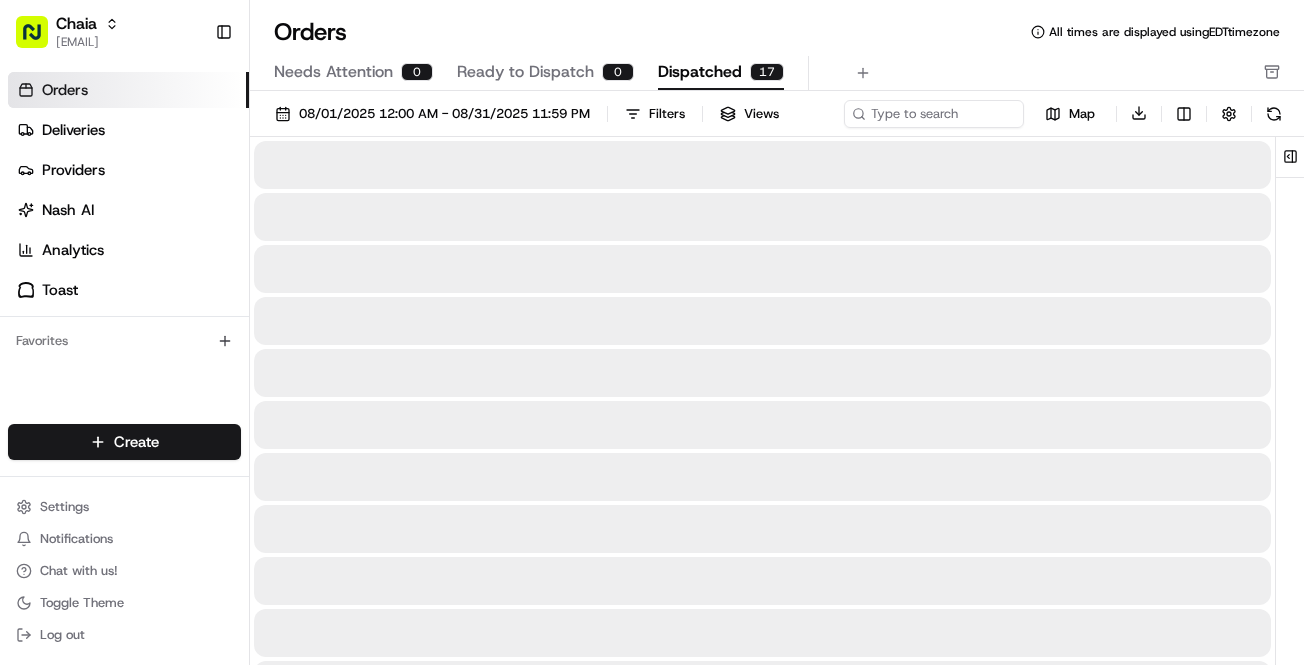 click on "Dispatched" at bounding box center [700, 72] 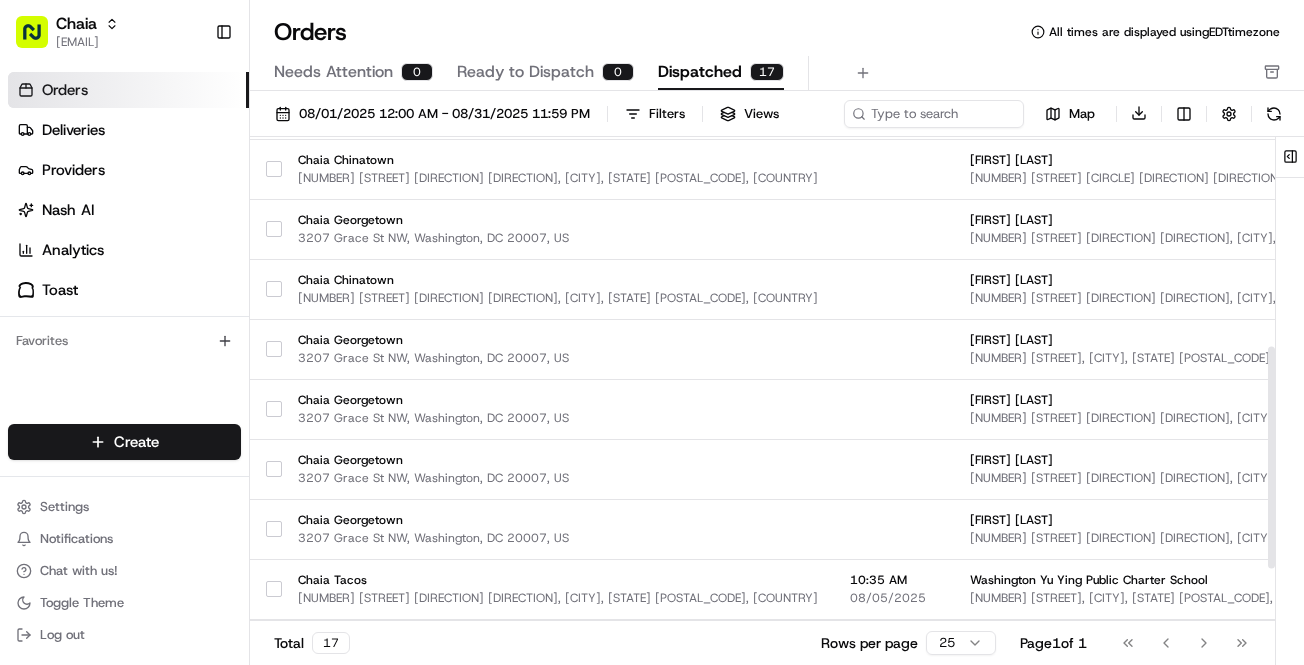 scroll, scrollTop: 575, scrollLeft: 0, axis: vertical 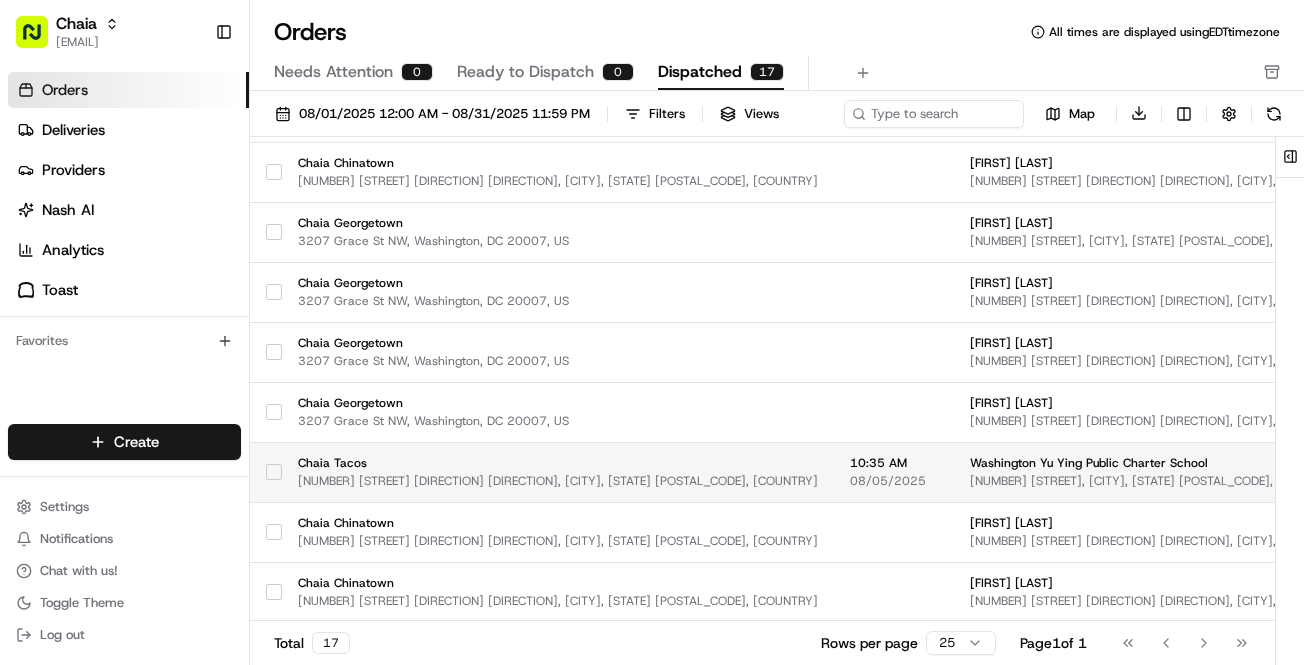 click at bounding box center (274, 472) 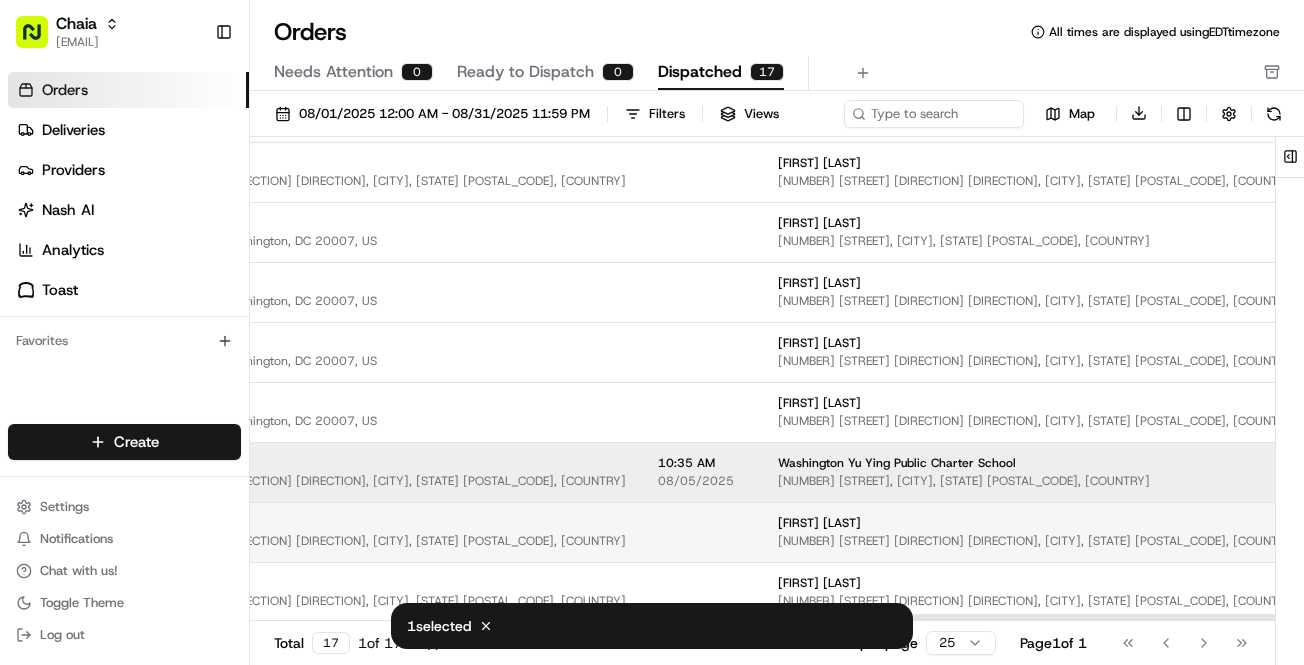 scroll, scrollTop: 575, scrollLeft: 353, axis: both 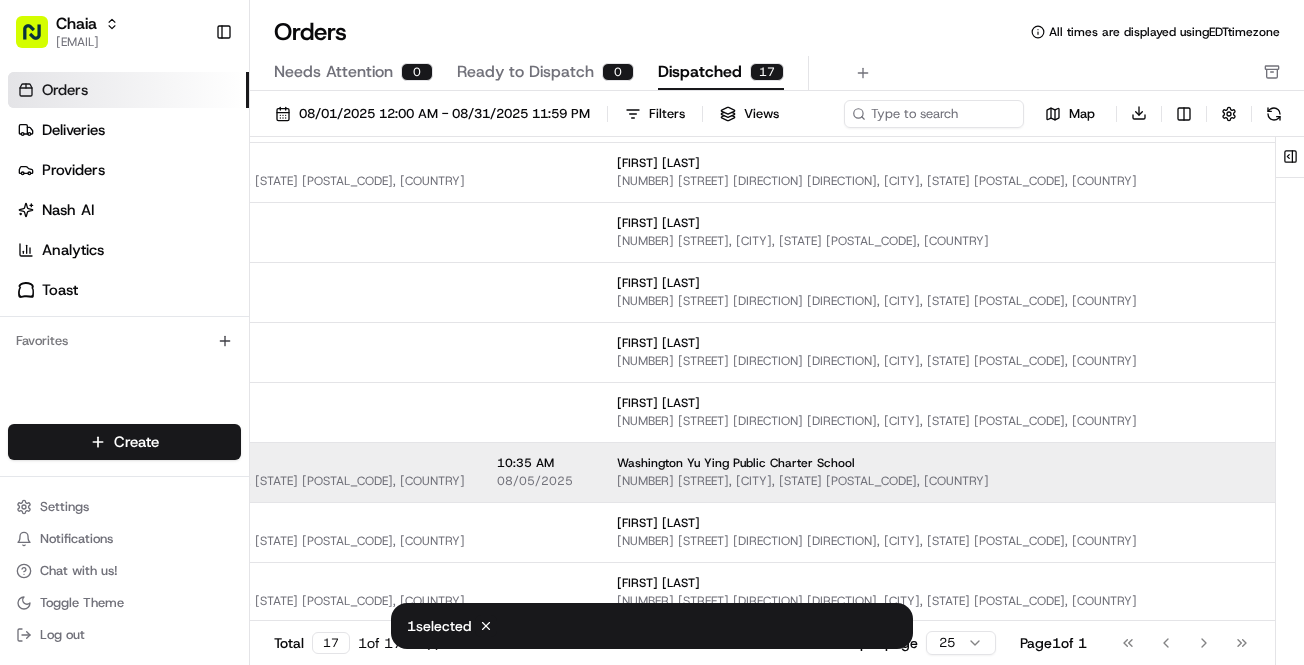 click on "View Job" at bounding box center (1768, 472) 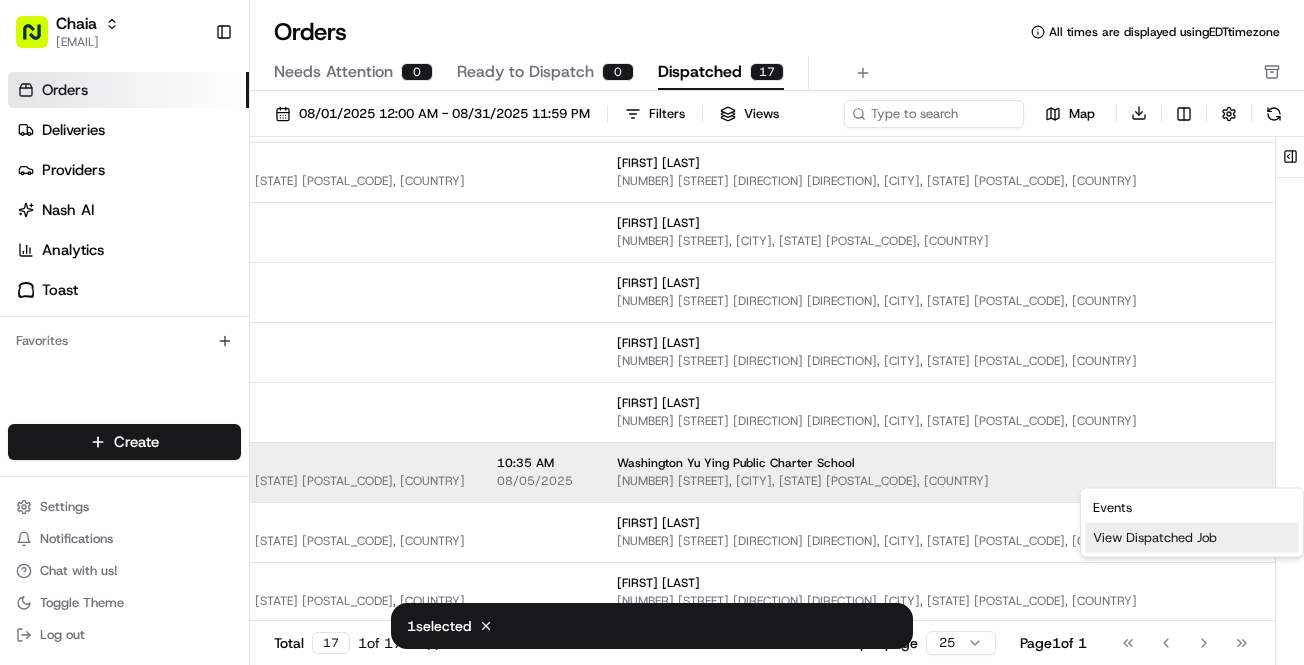 click on "View Dispatched Job" at bounding box center [1192, 538] 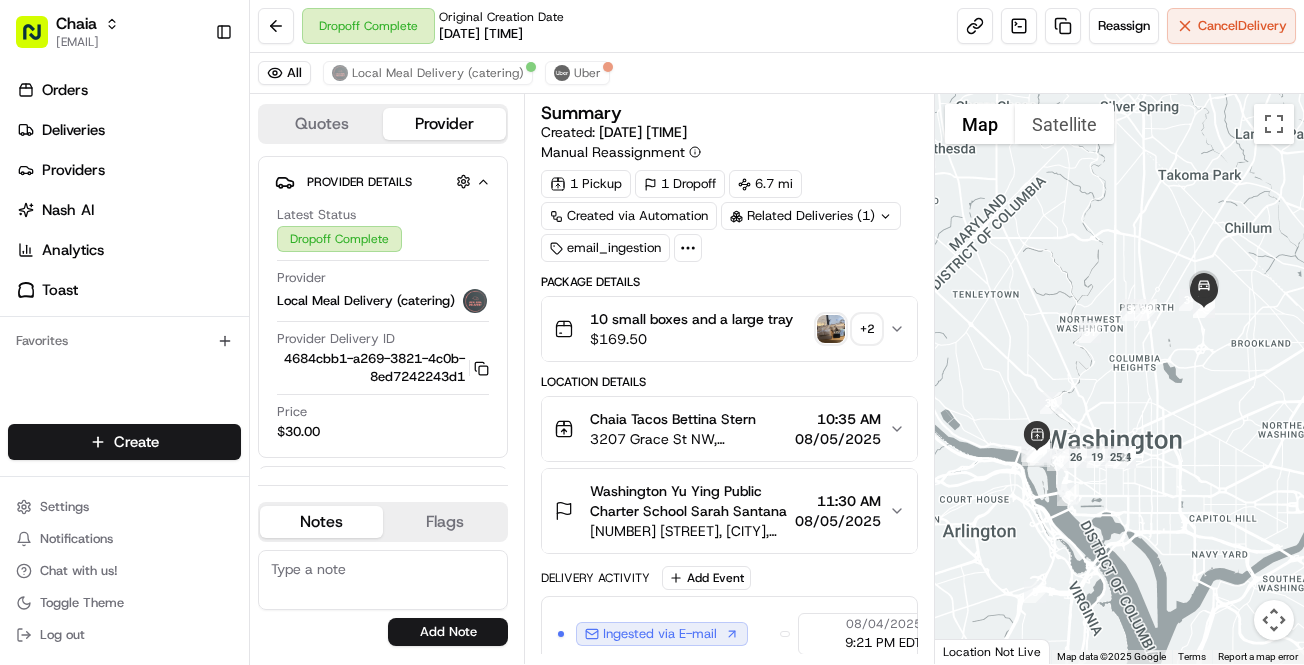 scroll, scrollTop: 0, scrollLeft: 0, axis: both 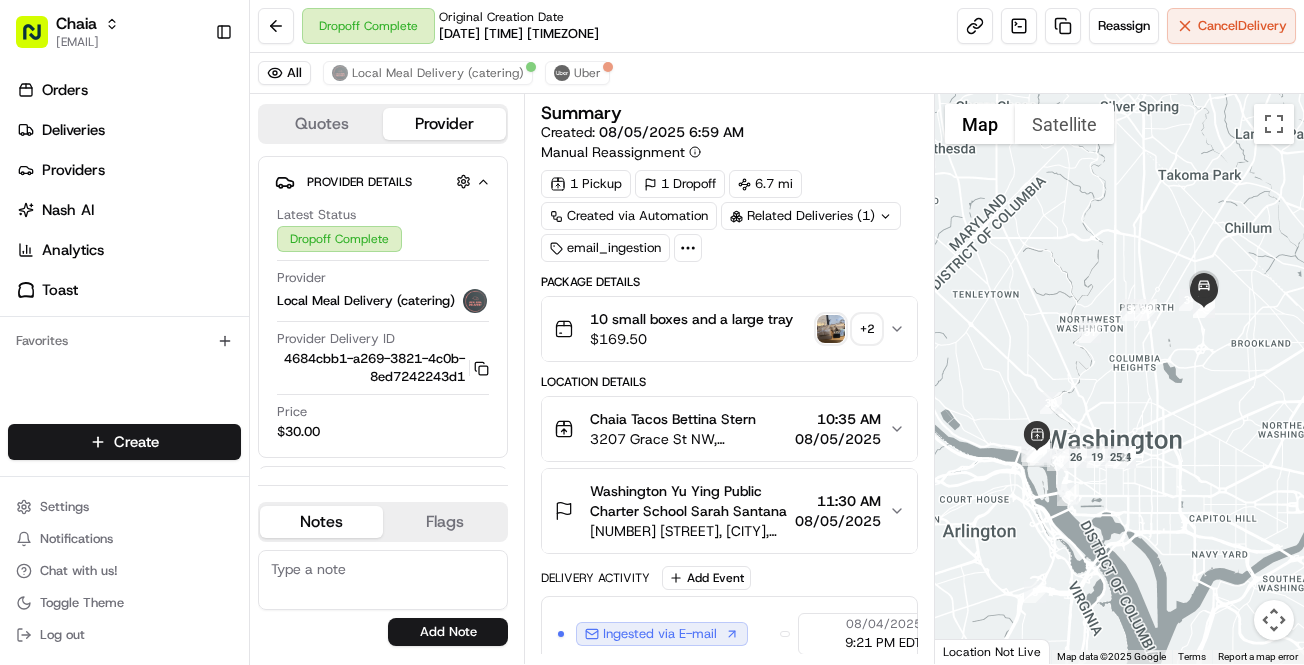 click 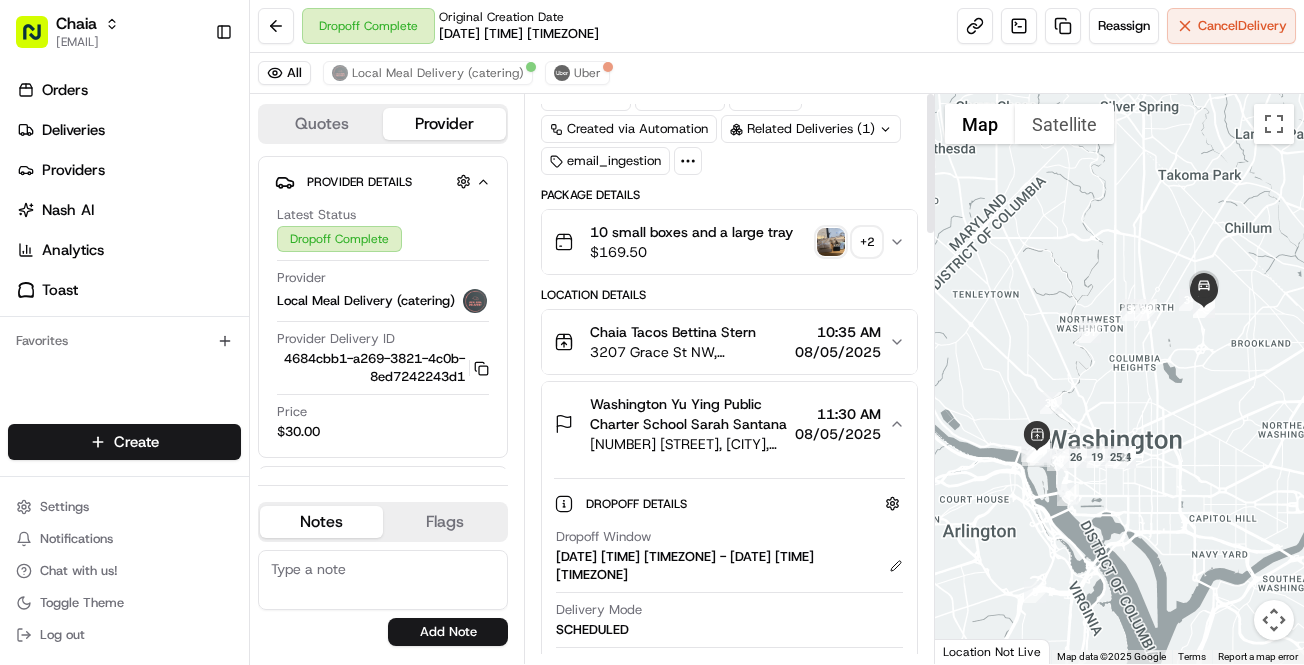 scroll, scrollTop: 0, scrollLeft: 0, axis: both 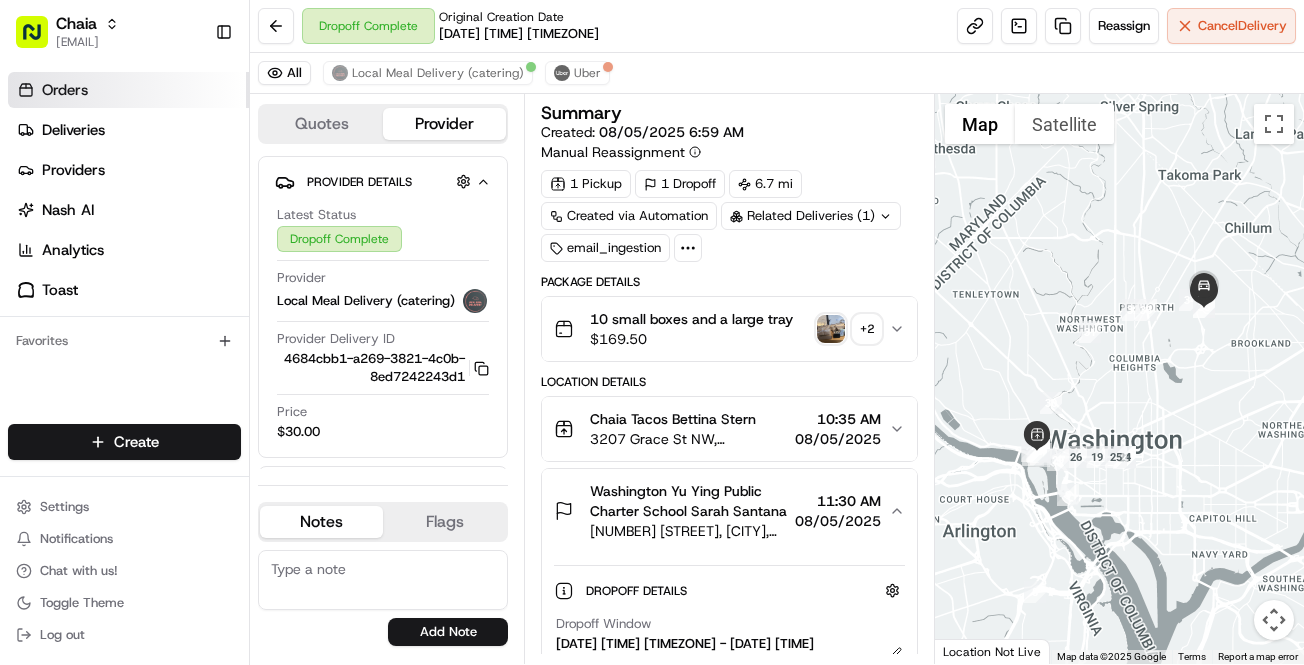 click on "Orders" at bounding box center (128, 90) 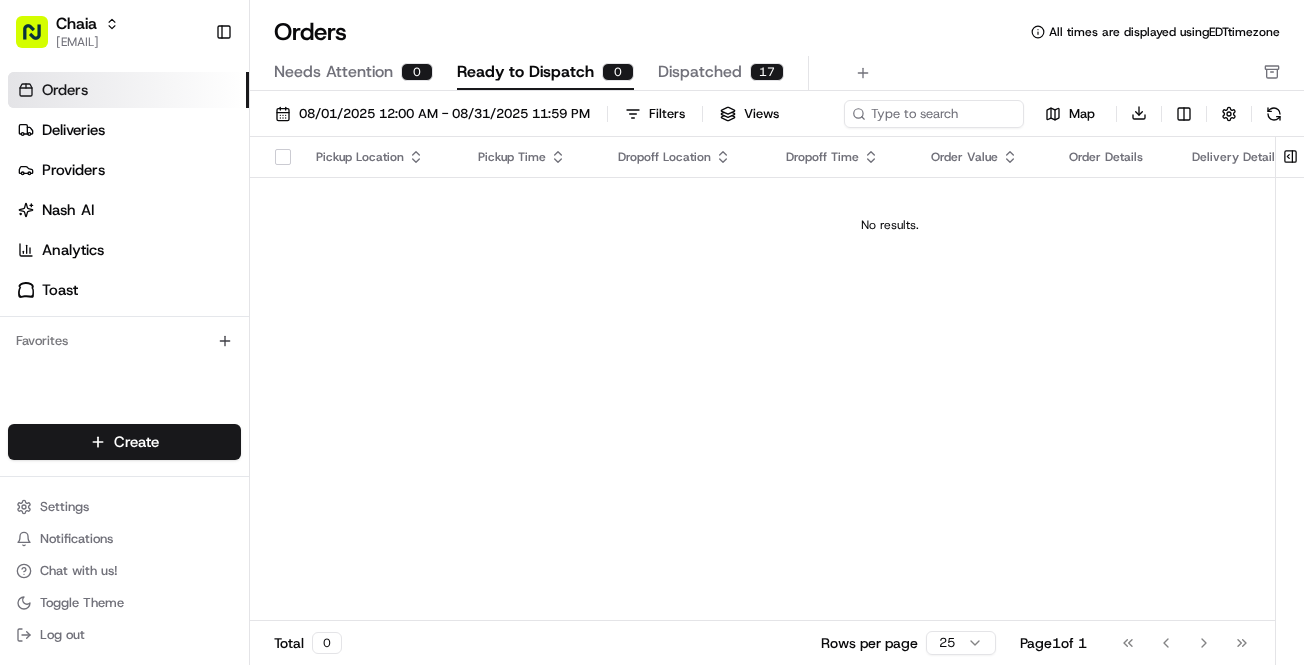 click on "Dispatched" at bounding box center (700, 72) 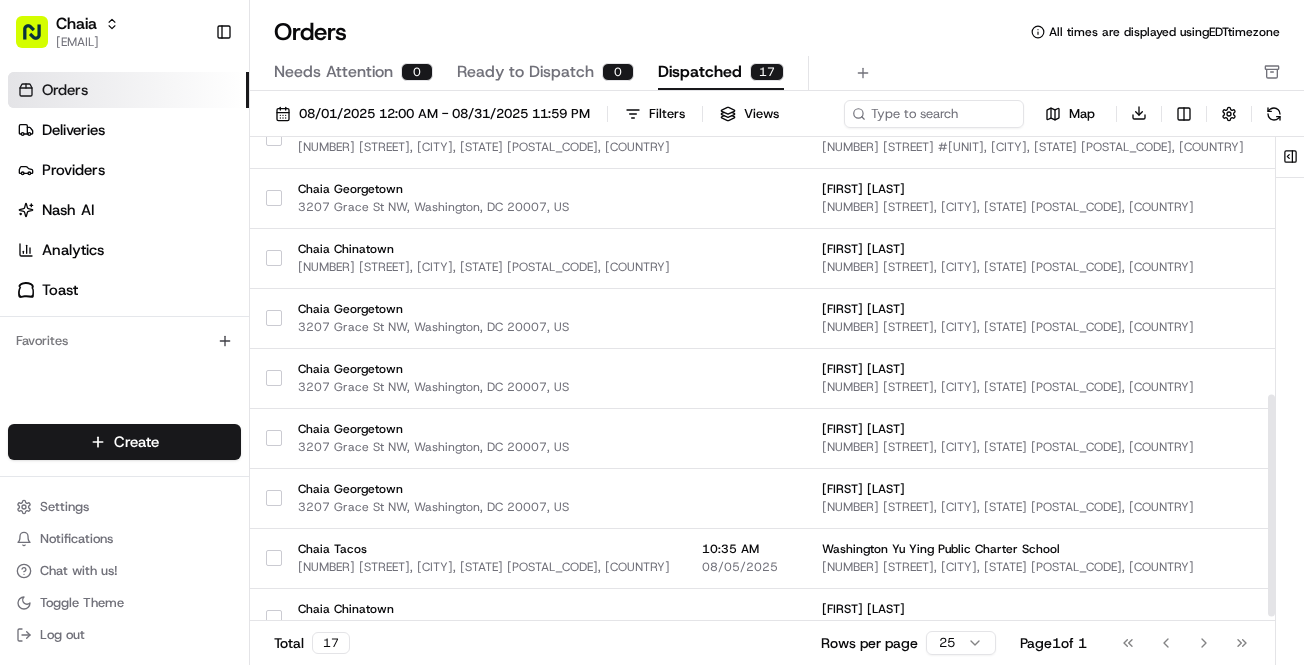 scroll, scrollTop: 575, scrollLeft: 0, axis: vertical 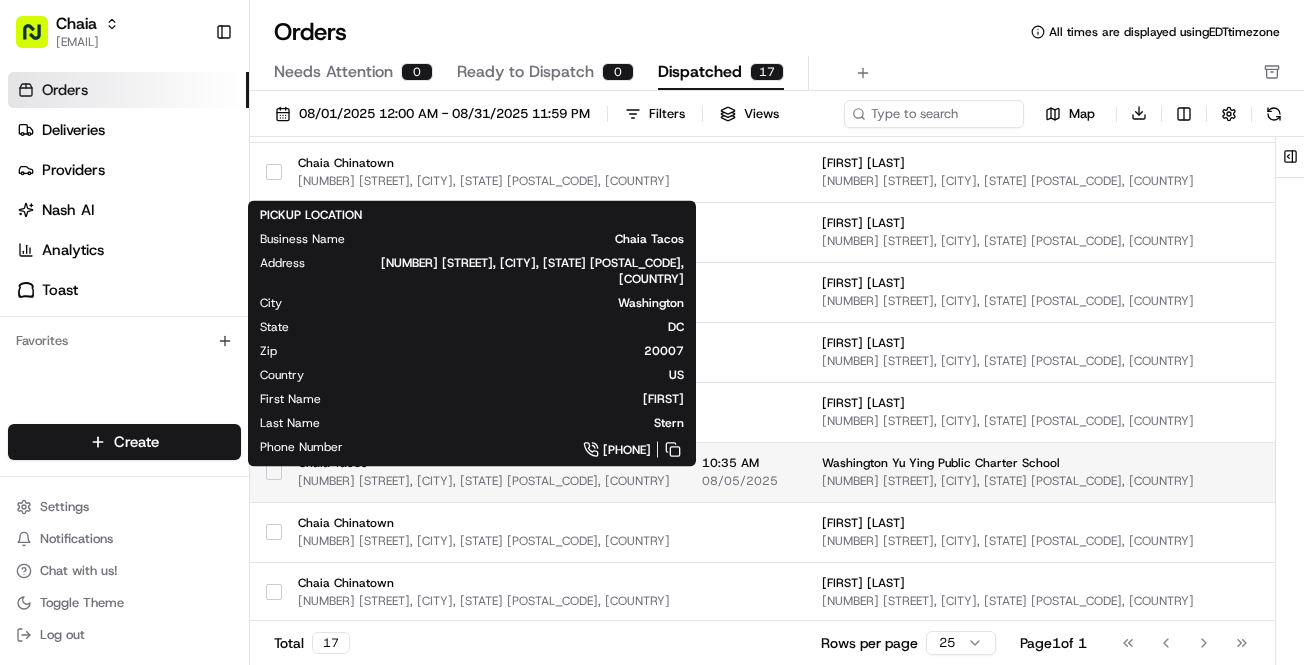 click on "[NUMBER] [STREET], [CITY], [STATE] [POSTAL_CODE], [COUNTRY]" at bounding box center (484, 481) 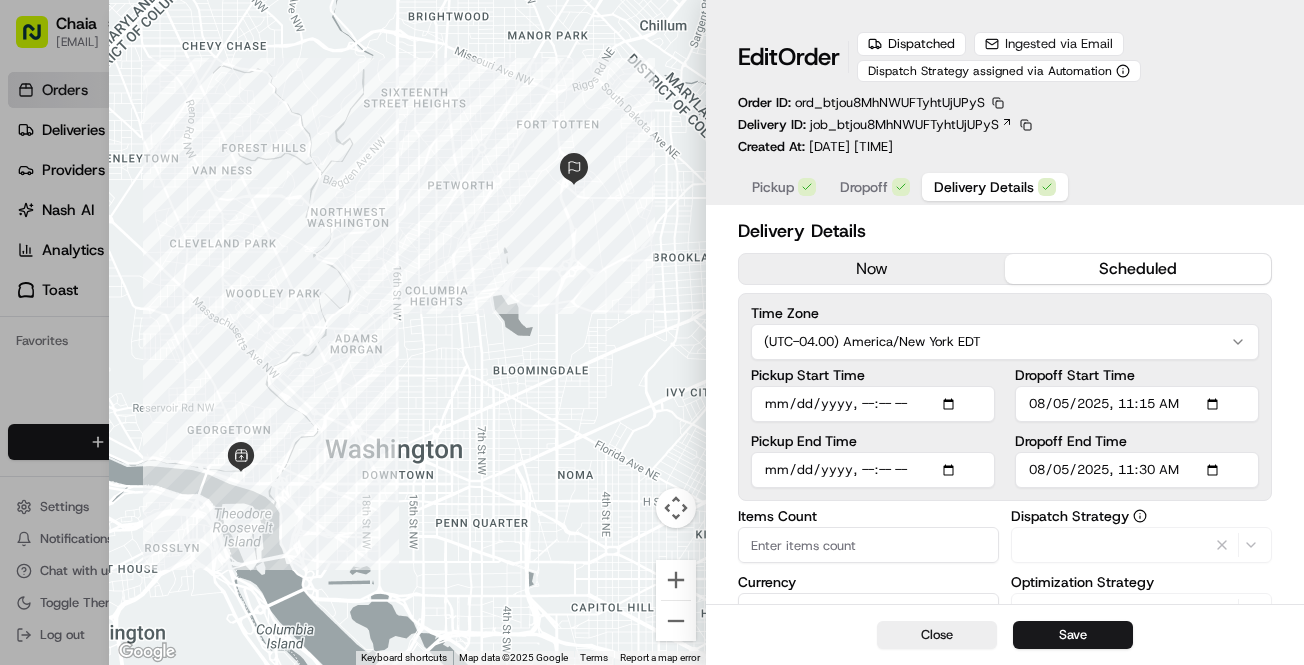 click on "Delivery Details" at bounding box center (995, 187) 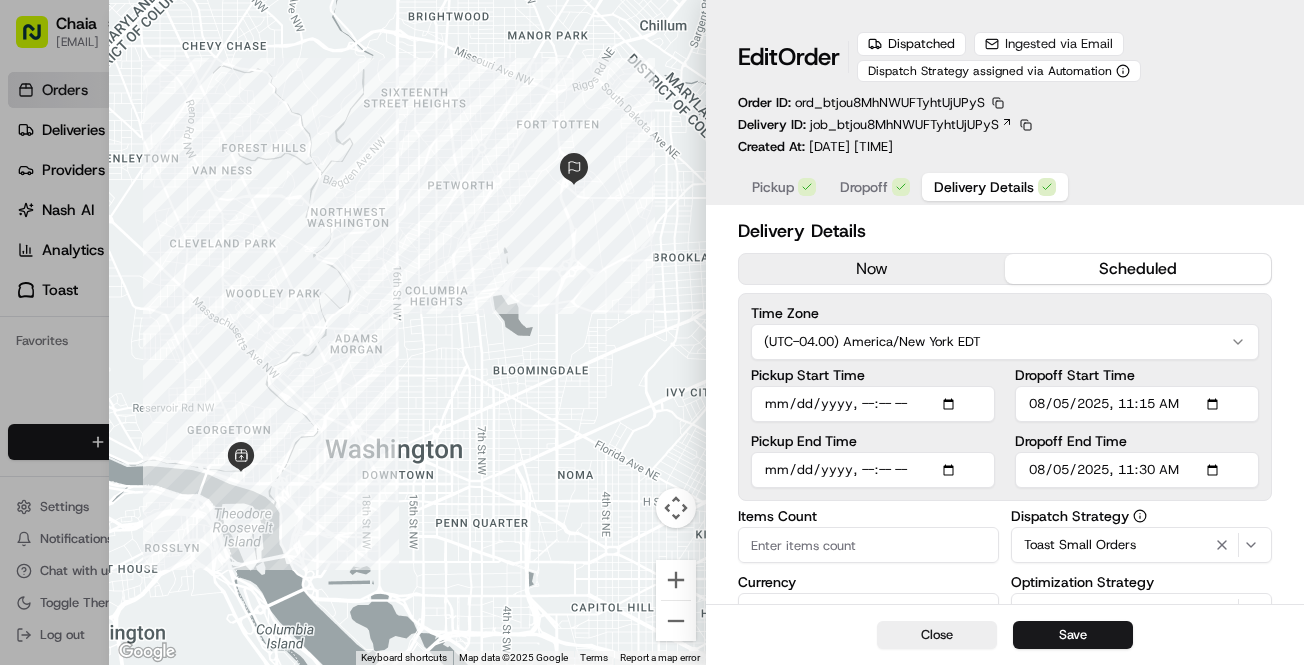 type on "1" 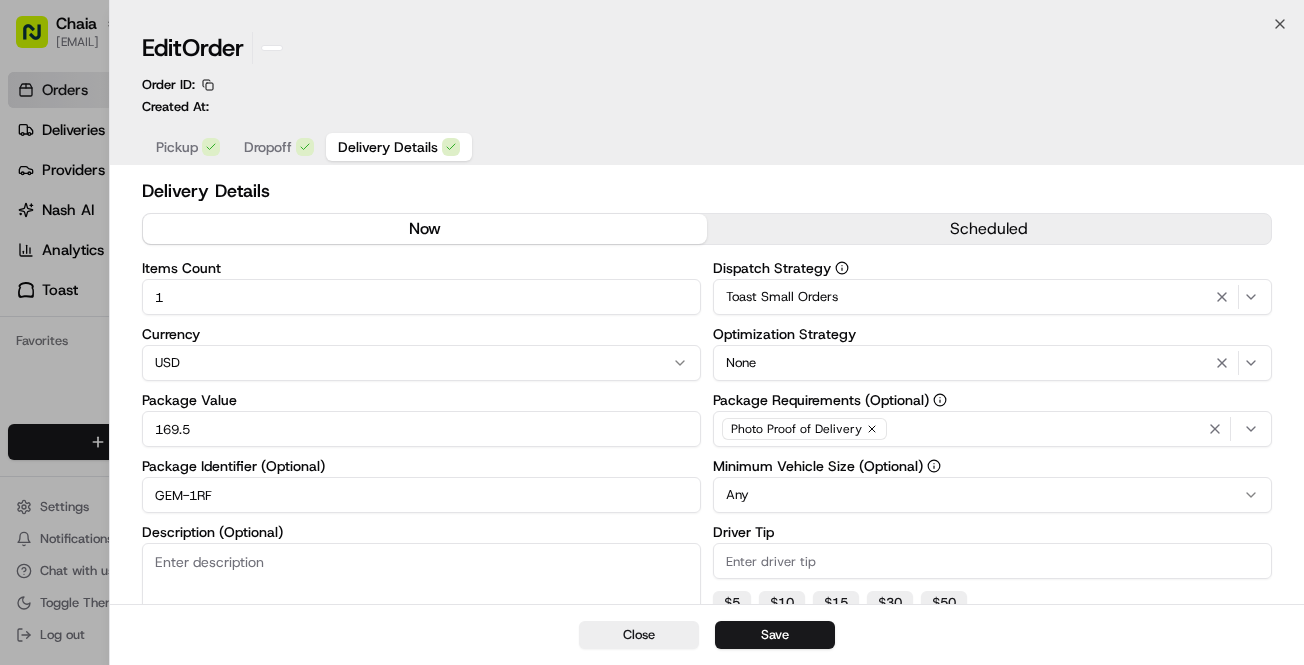 click at bounding box center (652, 332) 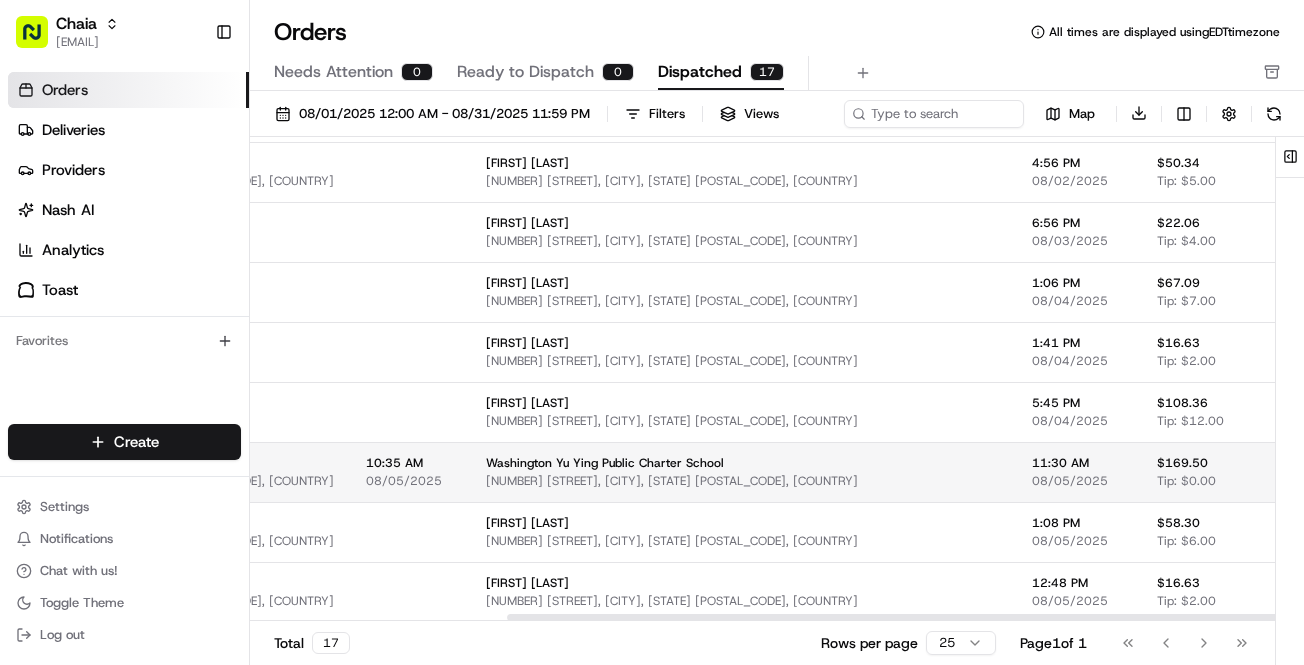 scroll, scrollTop: 575, scrollLeft: 353, axis: both 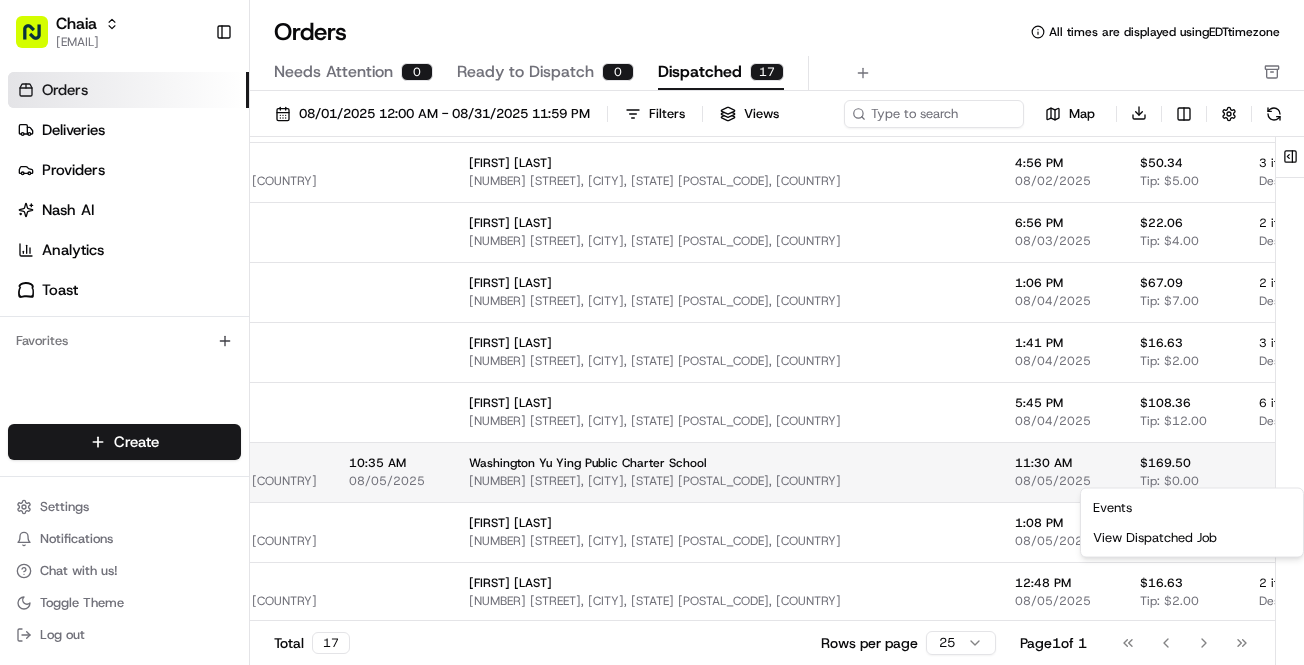 click on "[COMPANY] [EMAIL] Toggle Sidebar Orders Deliveries Providers Nash AI Analytics Toast Favorites Main Menu Members & Organization Organization Users Roles Preferences Customization Tracking Orchestration Automations Dispatch Strategy Locations Pickup Locations Dropoff Locations Billing Billing Refund Requests Integrations Notification Triggers Webhooks API Keys Request Logs Create Settings Notifications Chat with us! Toggle Theme Log out Orders All times are displayed using  [TIMEZONE]  timezone Needs Attention 0 Ready to Dispatch 0 Dispatched 17 [DATE] - [DATE] Filters Views Map Download Pickup Location Pickup Time Dropoff Location Dropoff Time Order Value Order Details Delivery Details Actions [COMPANY] [CITY] [NUMBER] [STREET], [CITY], [STATE] [POSTAL_CODE], [COUNTRY] [FIRST] [LAST] [NUMBER] [STREET] #[UNIT], [CITY], [STATE] [POSTAL_CODE], [COUNTRY] [TIME] [DATE] $[PRICE] Tip: $[PRICE] [NUMBER]   items Description:  Order number: 2 for [FIRST] [LAST] View Job [COMPANY] [CITY] [NUMBER] [STREET], [CITY], [STATE] [POSTAL_CODE], [COUNTRY] [NUMBER]   1" at bounding box center (652, 332) 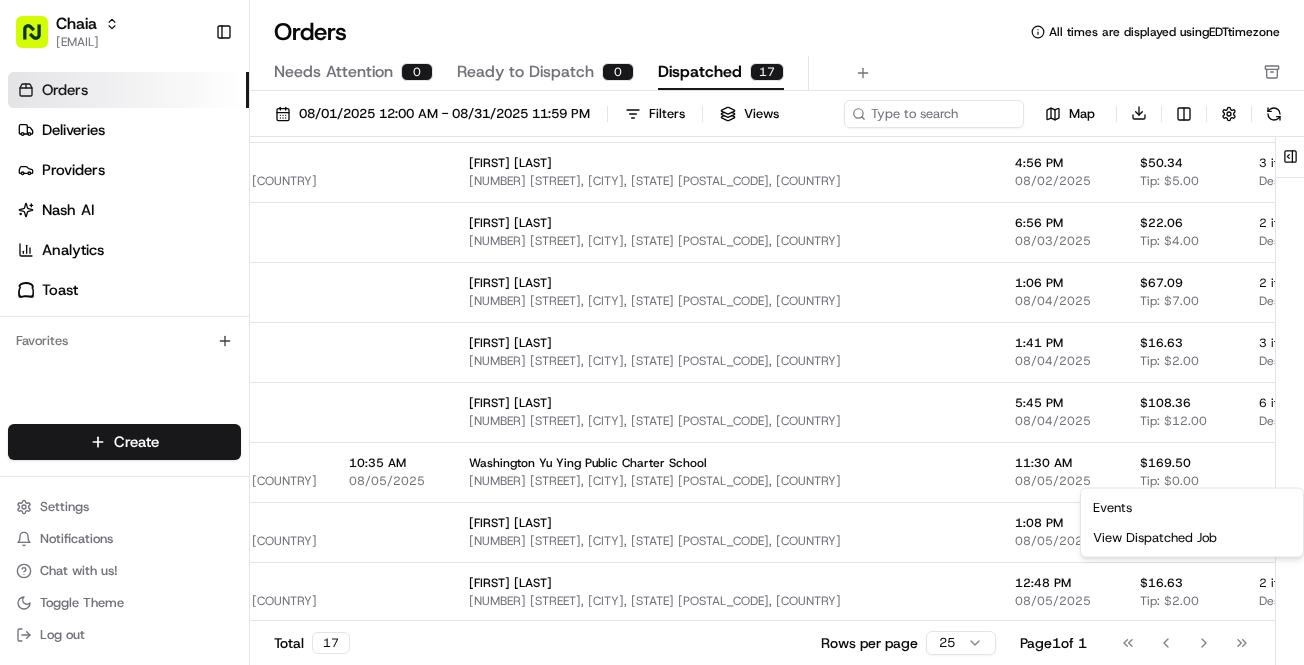 click on "[COMPANY] [EMAIL] Toggle Sidebar Orders Deliveries Providers Nash AI Analytics Toast Favorites Main Menu Members & Organization Organization Users Roles Preferences Customization Tracking Orchestration Automations Dispatch Strategy Locations Pickup Locations Dropoff Locations Billing Billing Refund Requests Integrations Notification Triggers Webhooks API Keys Request Logs Create Settings Notifications Chat with us! Toggle Theme Log out Orders All times are displayed using  [TIMEZONE]  timezone Needs Attention 0 Ready to Dispatch 0 Dispatched 17 [DATE] - [DATE] Filters Views Map Download Pickup Location Pickup Time Dropoff Location Dropoff Time Order Value Order Details Delivery Details Actions [COMPANY] [CITY] [NUMBER] [STREET], [CITY], [STATE] [POSTAL_CODE], [COUNTRY] [FIRST] [LAST] [NUMBER] [STREET] #[UNIT], [CITY], [STATE] [POSTAL_CODE], [COUNTRY] [TIME] [DATE] $[PRICE] Tip: $[PRICE] [NUMBER]   items Description:  Order number: 2 for [FIRST] [LAST] View Job [COMPANY] [CITY] [NUMBER] [STREET], [CITY], [STATE] [POSTAL_CODE], [COUNTRY] [NUMBER]   1" at bounding box center (652, 332) 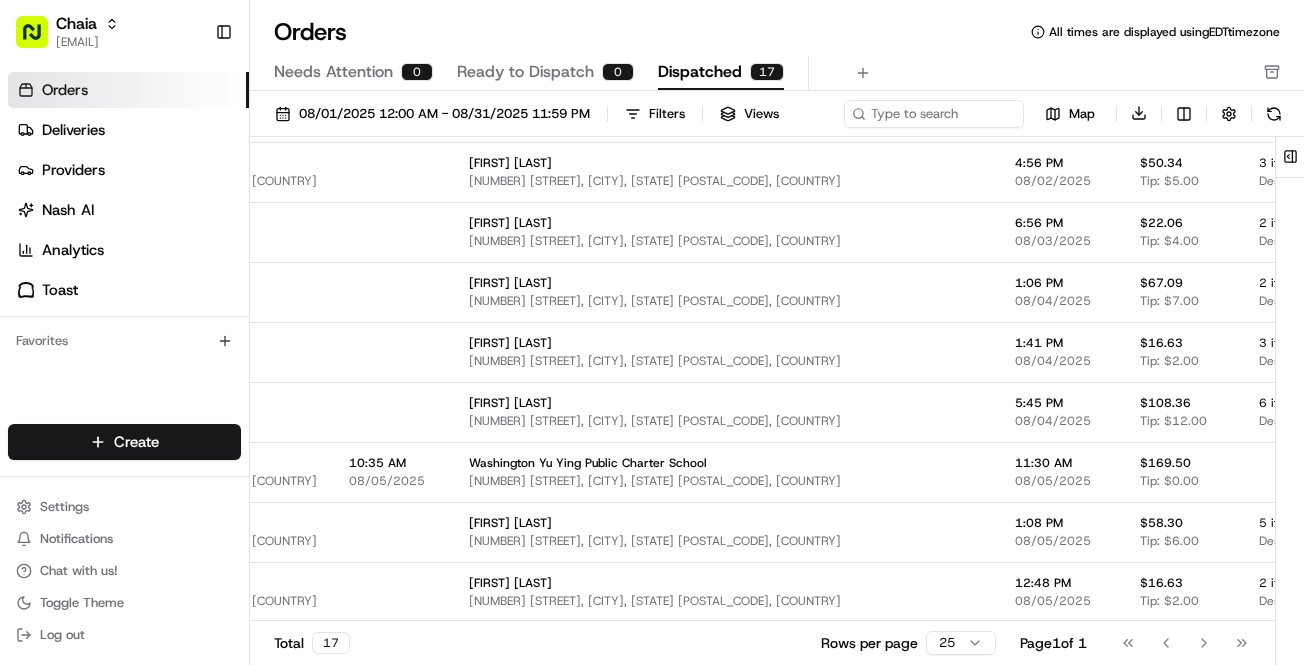 click on "View Job" at bounding box center (1438, 472) 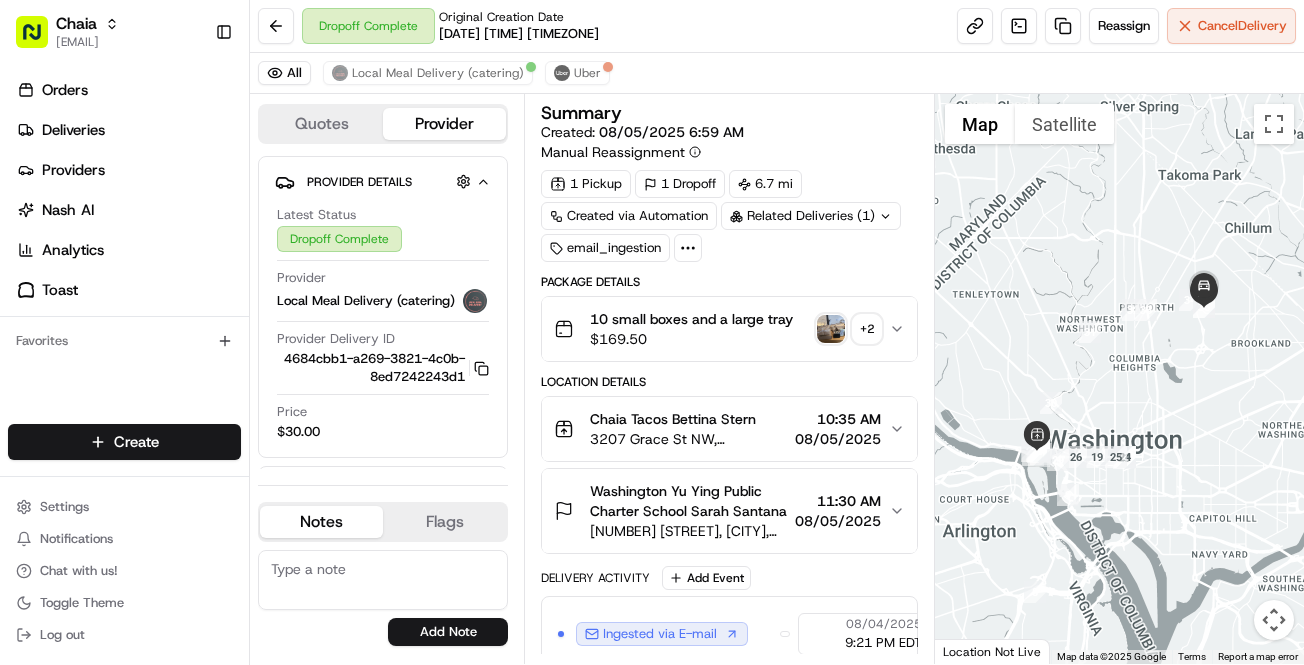 scroll, scrollTop: 0, scrollLeft: 0, axis: both 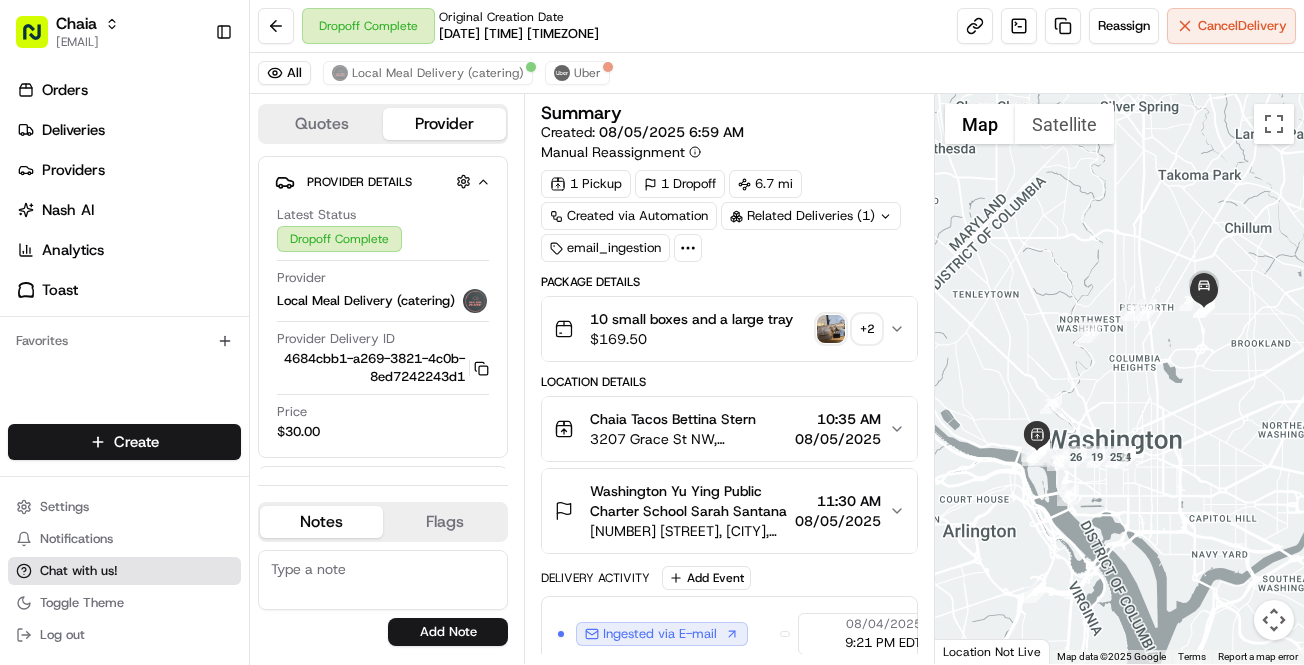 click on "Chat with us!" at bounding box center (124, 571) 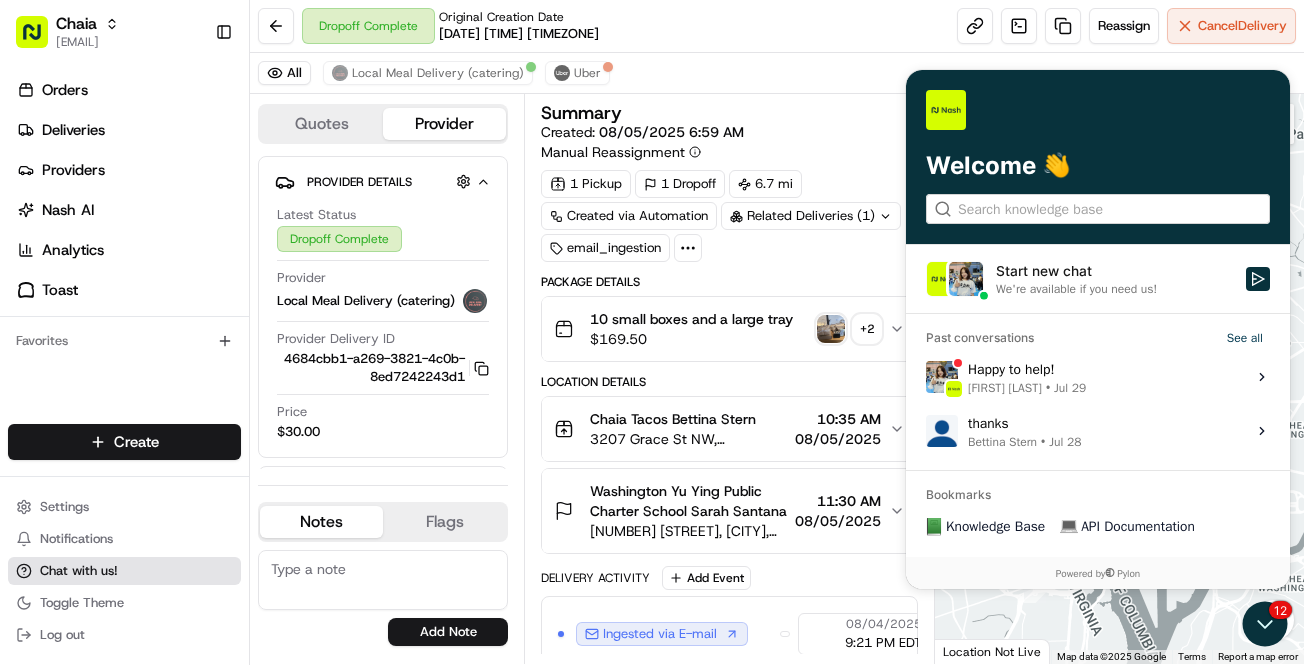 click on "Chat with us!" at bounding box center (124, 571) 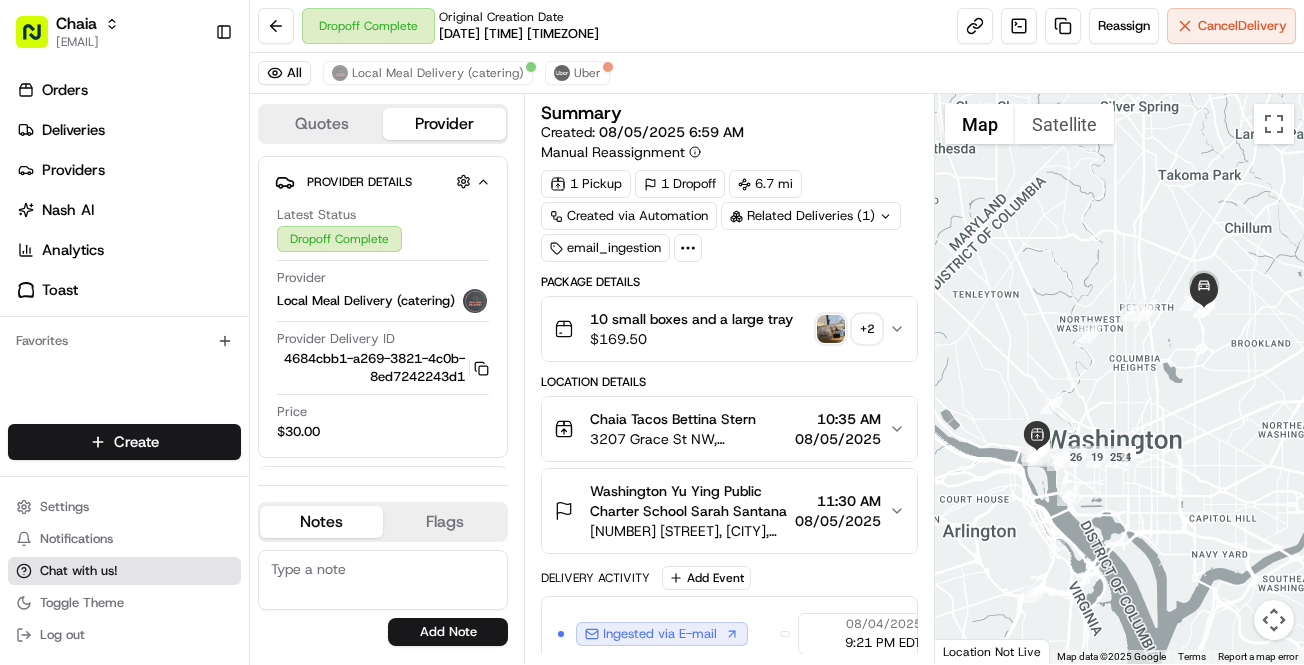click on "Chat with us!" at bounding box center (124, 571) 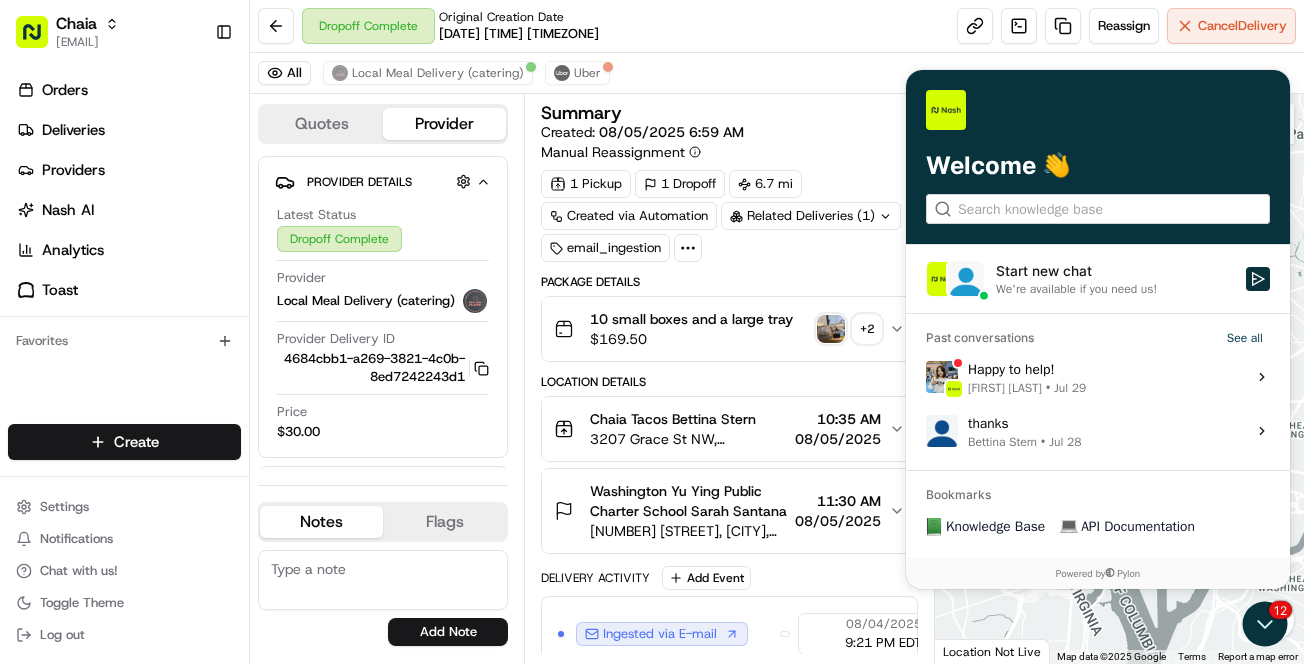 click on "We're available if you need us!" at bounding box center (1076, 289) 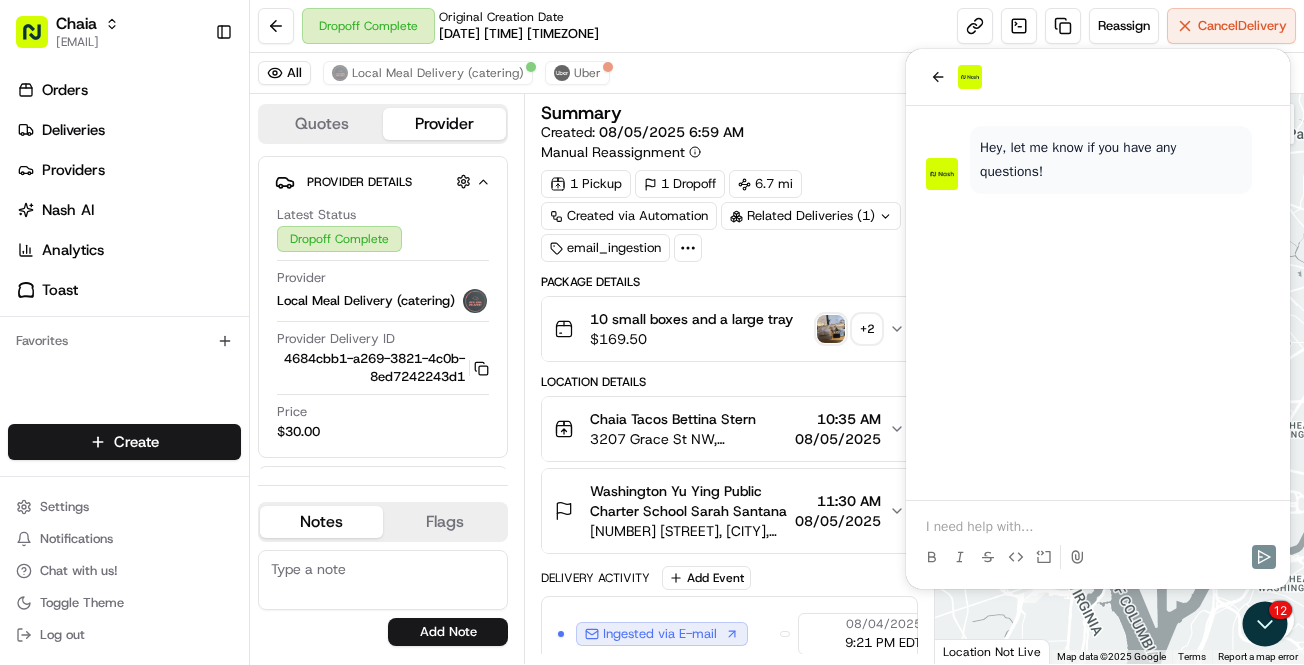 type 